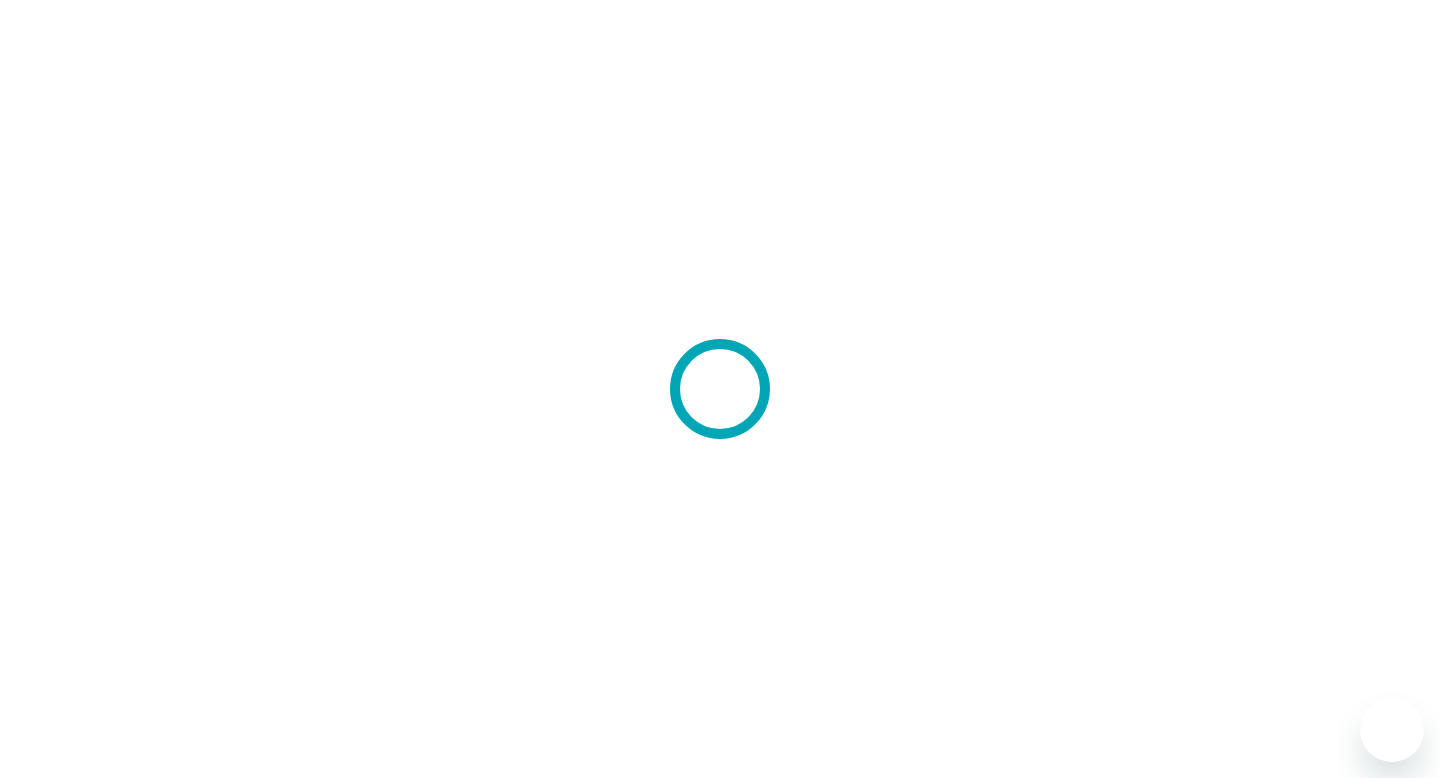 scroll, scrollTop: 0, scrollLeft: 0, axis: both 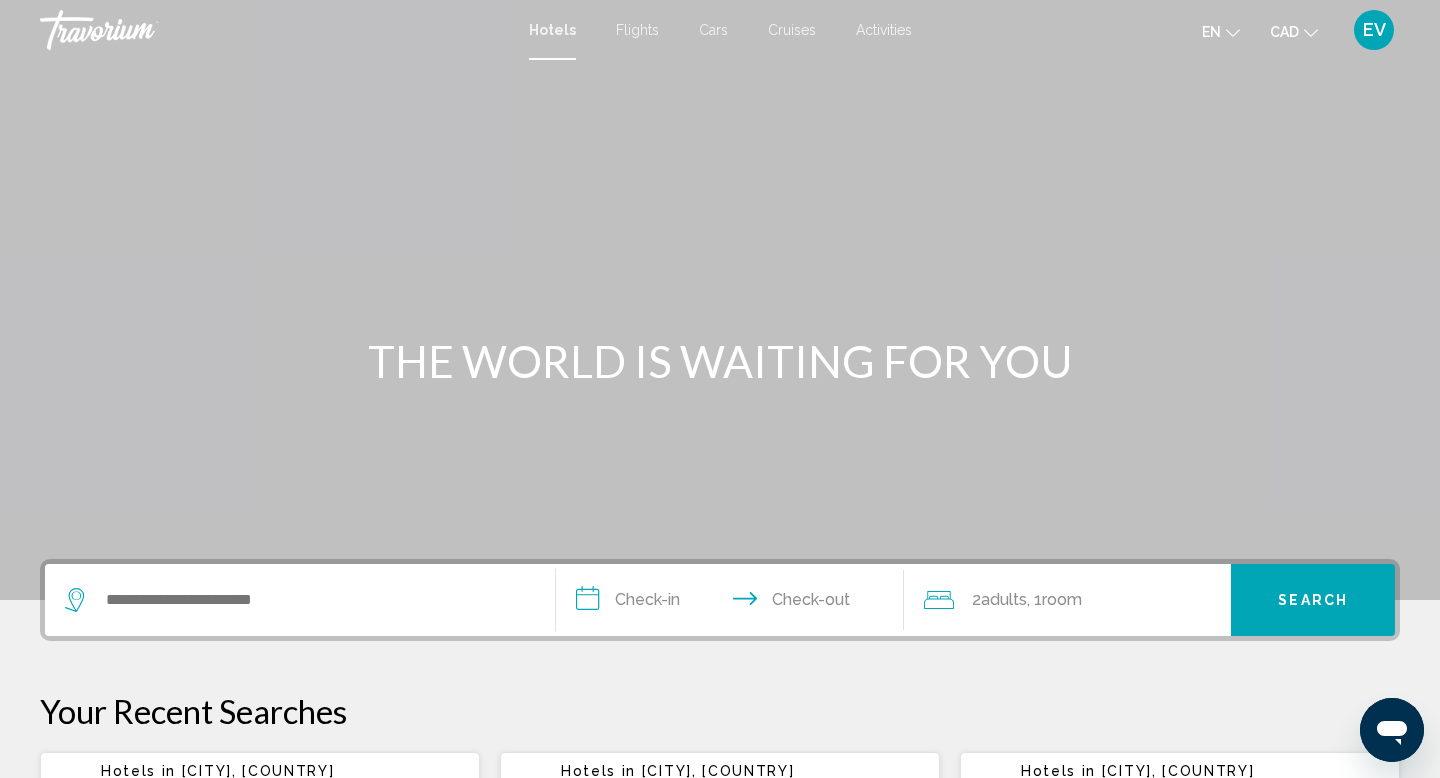 click at bounding box center [300, 600] 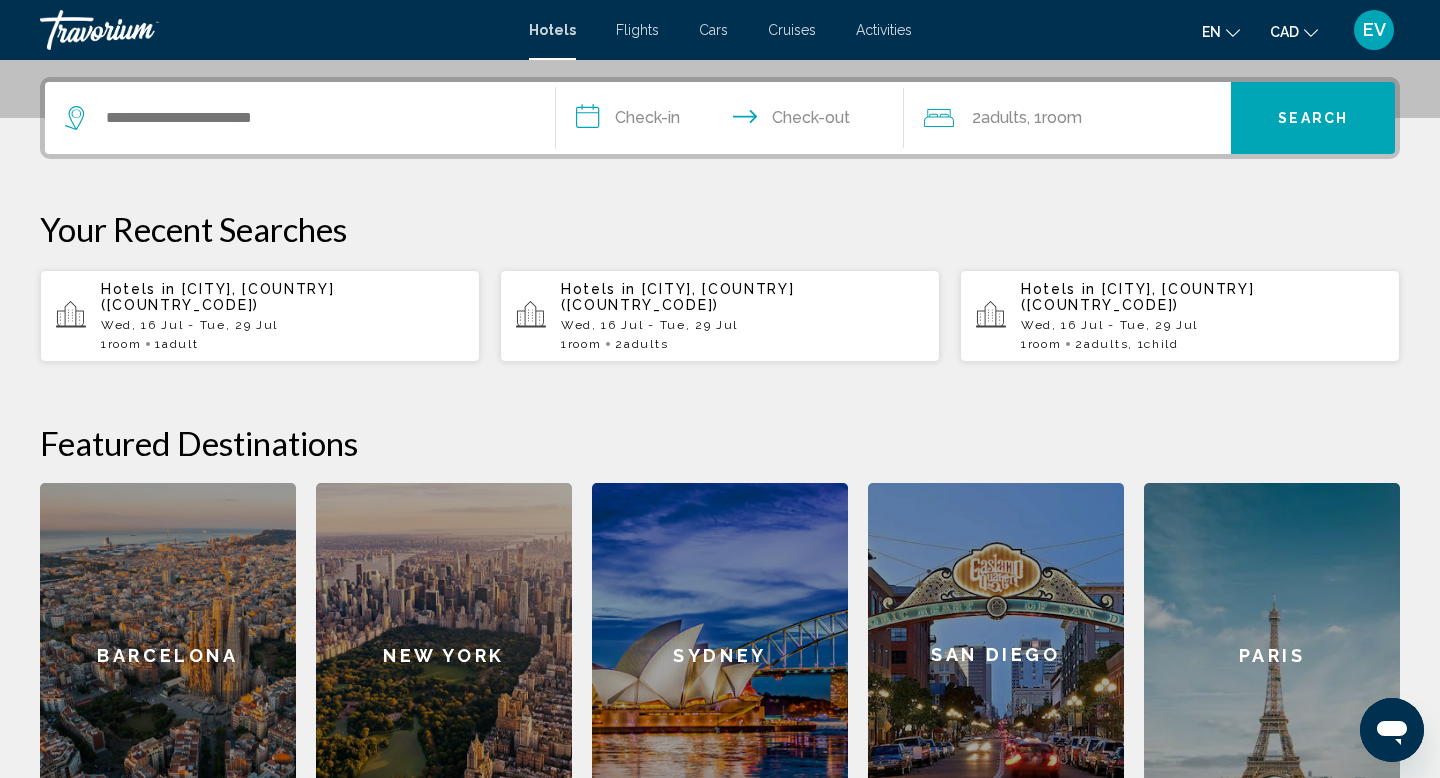 scroll, scrollTop: 494, scrollLeft: 0, axis: vertical 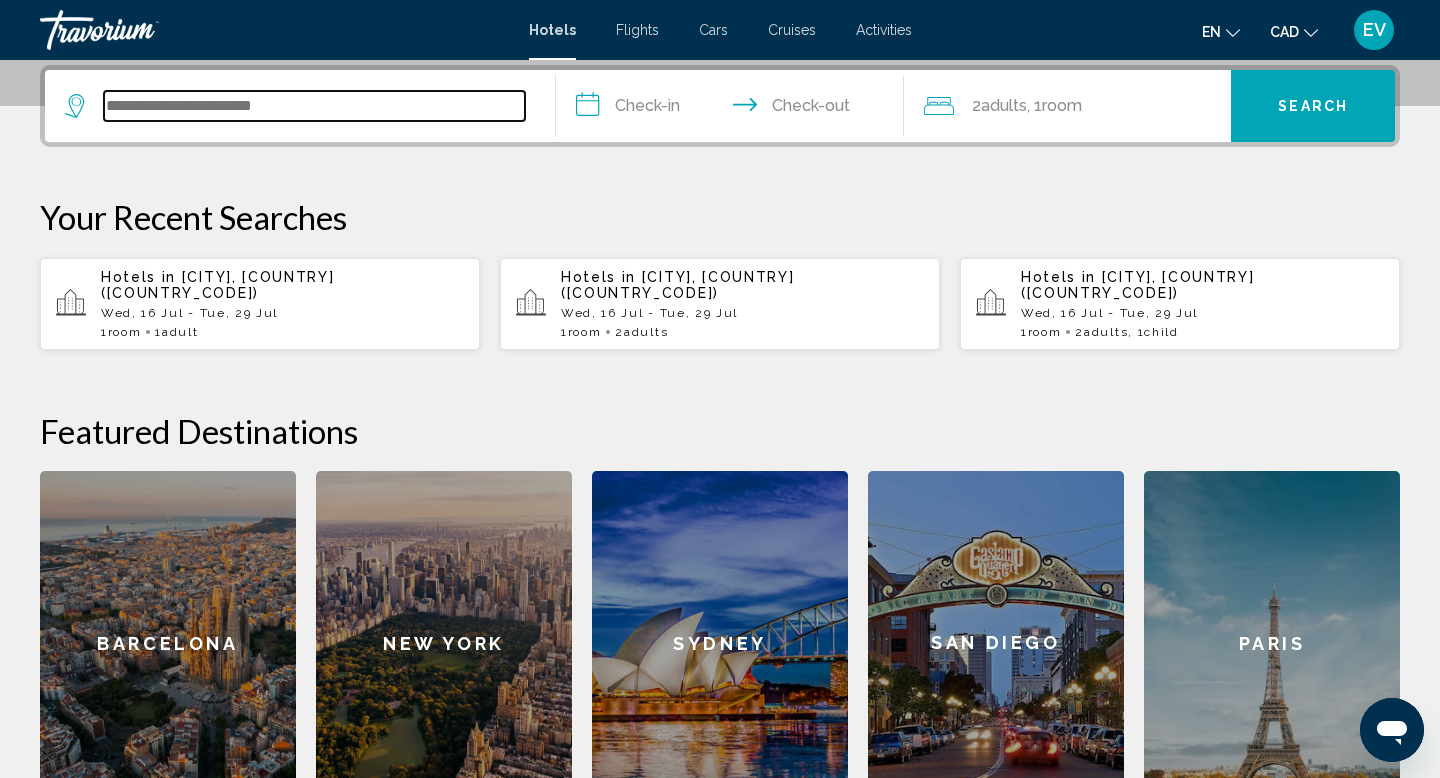 click at bounding box center (314, 106) 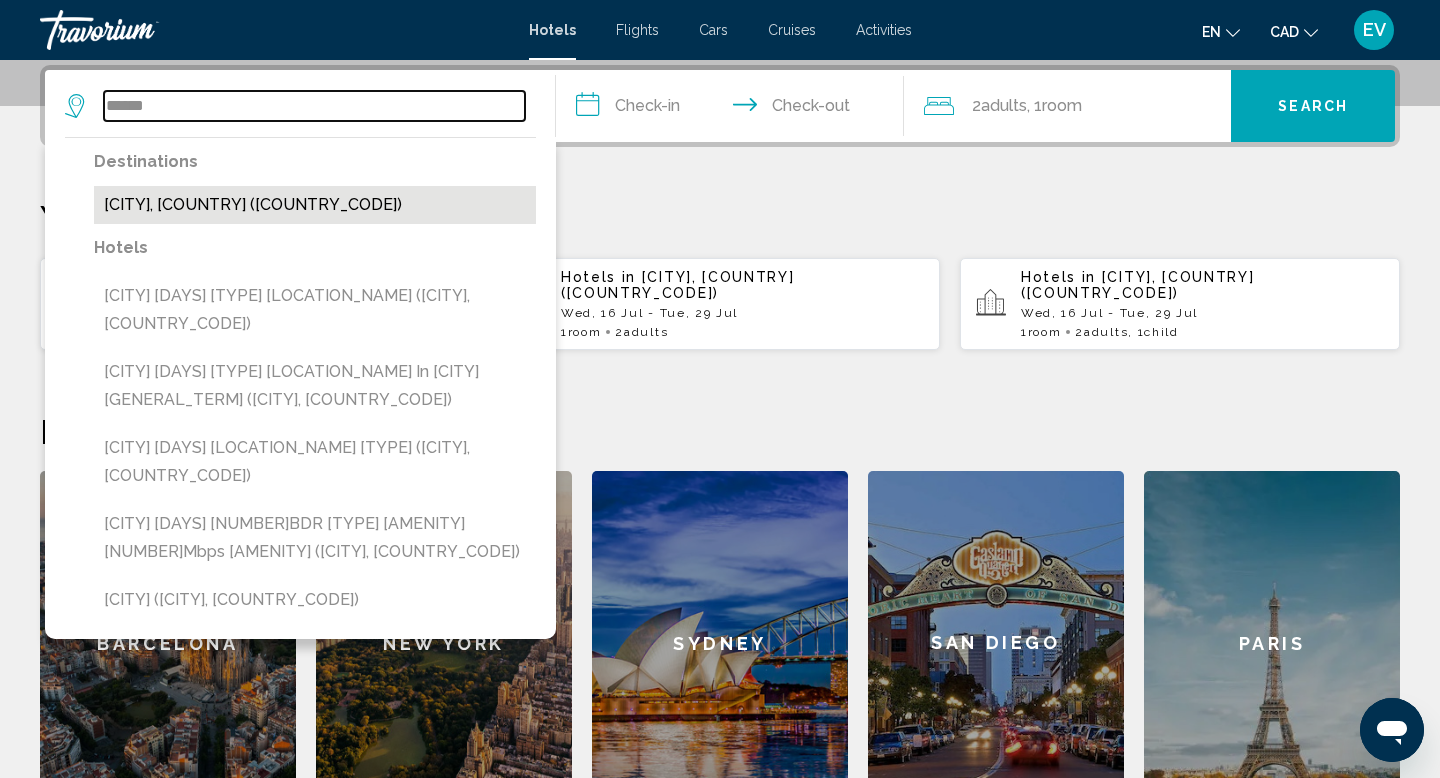 type on "******" 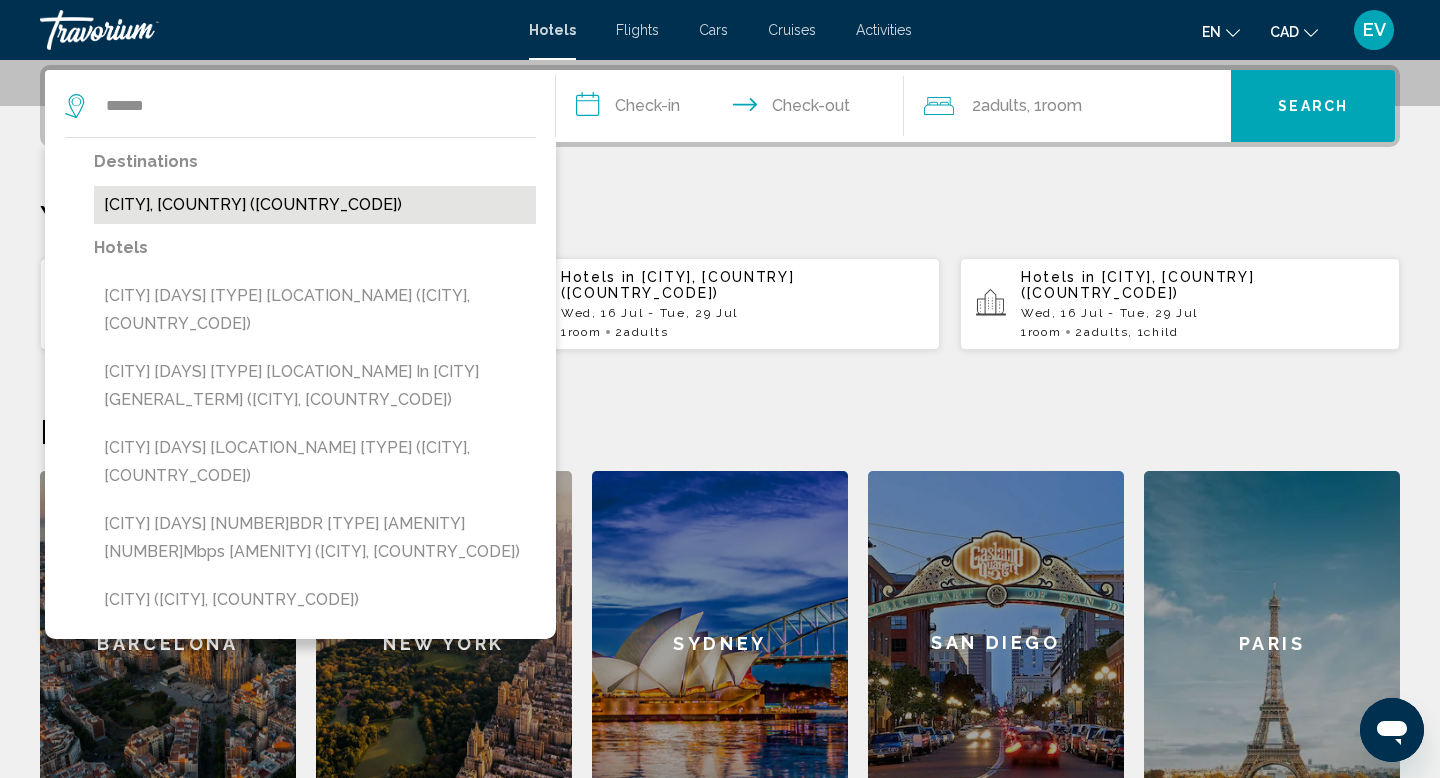 click on "[CITY], [COUNTRY] ([COUNTRY_CODE])" at bounding box center (315, 205) 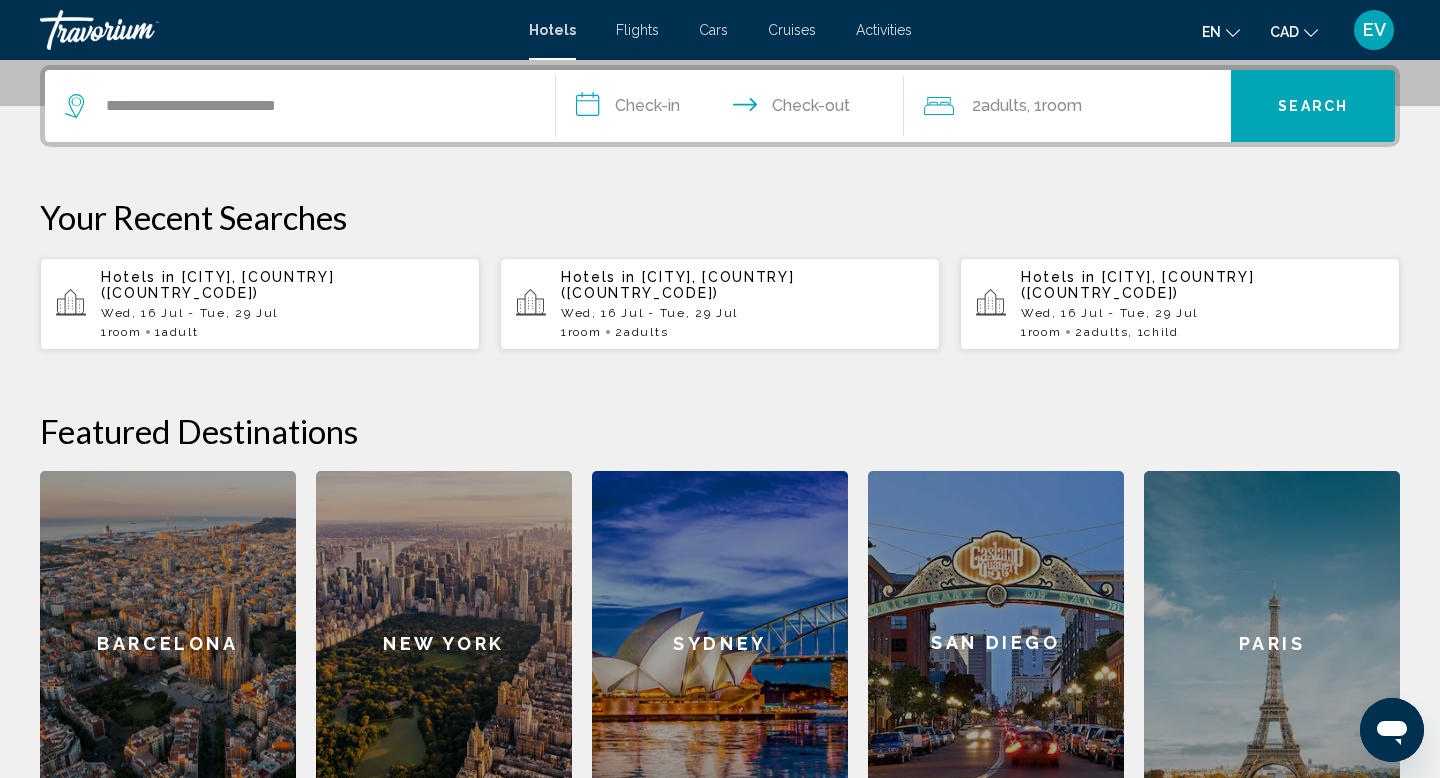 click on "**********" at bounding box center (734, 109) 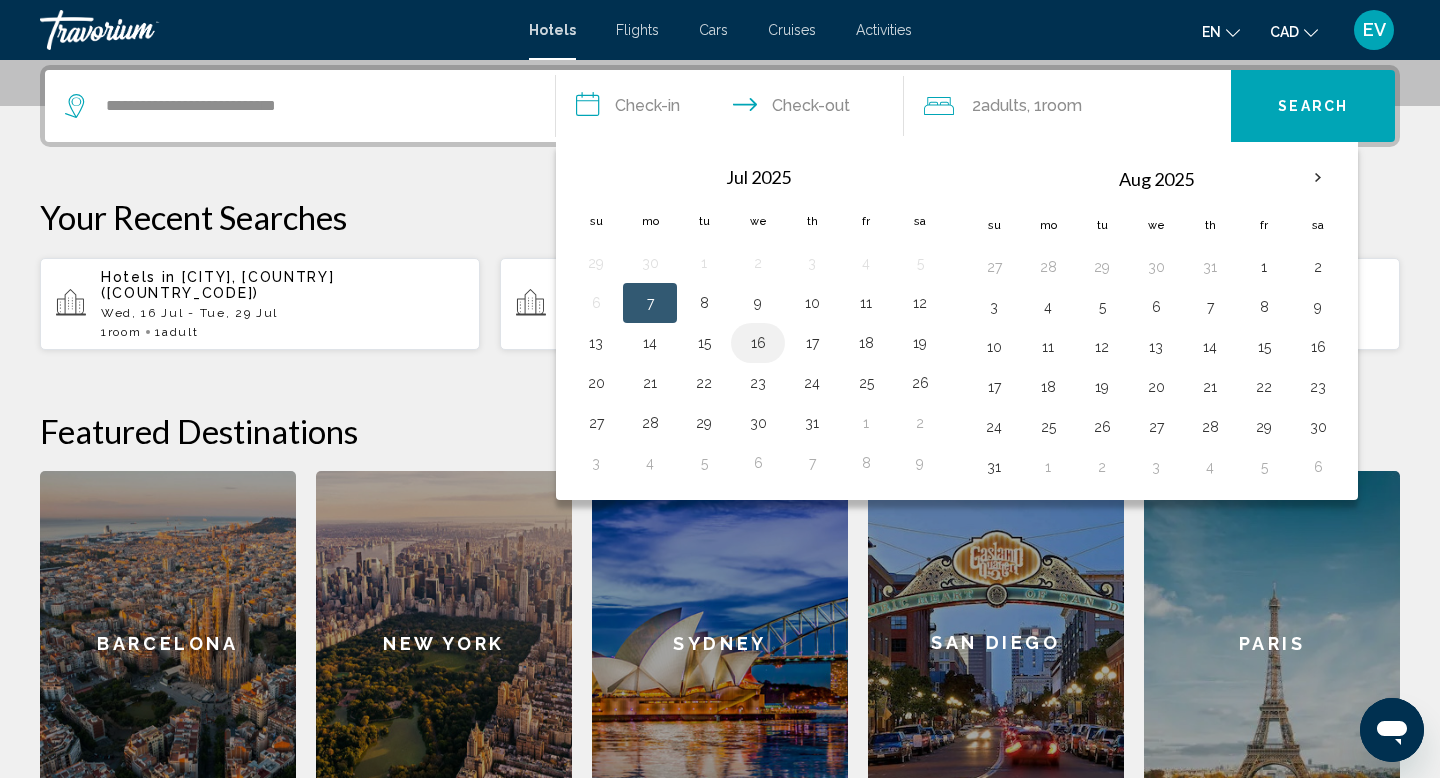 click on "16" at bounding box center (758, 343) 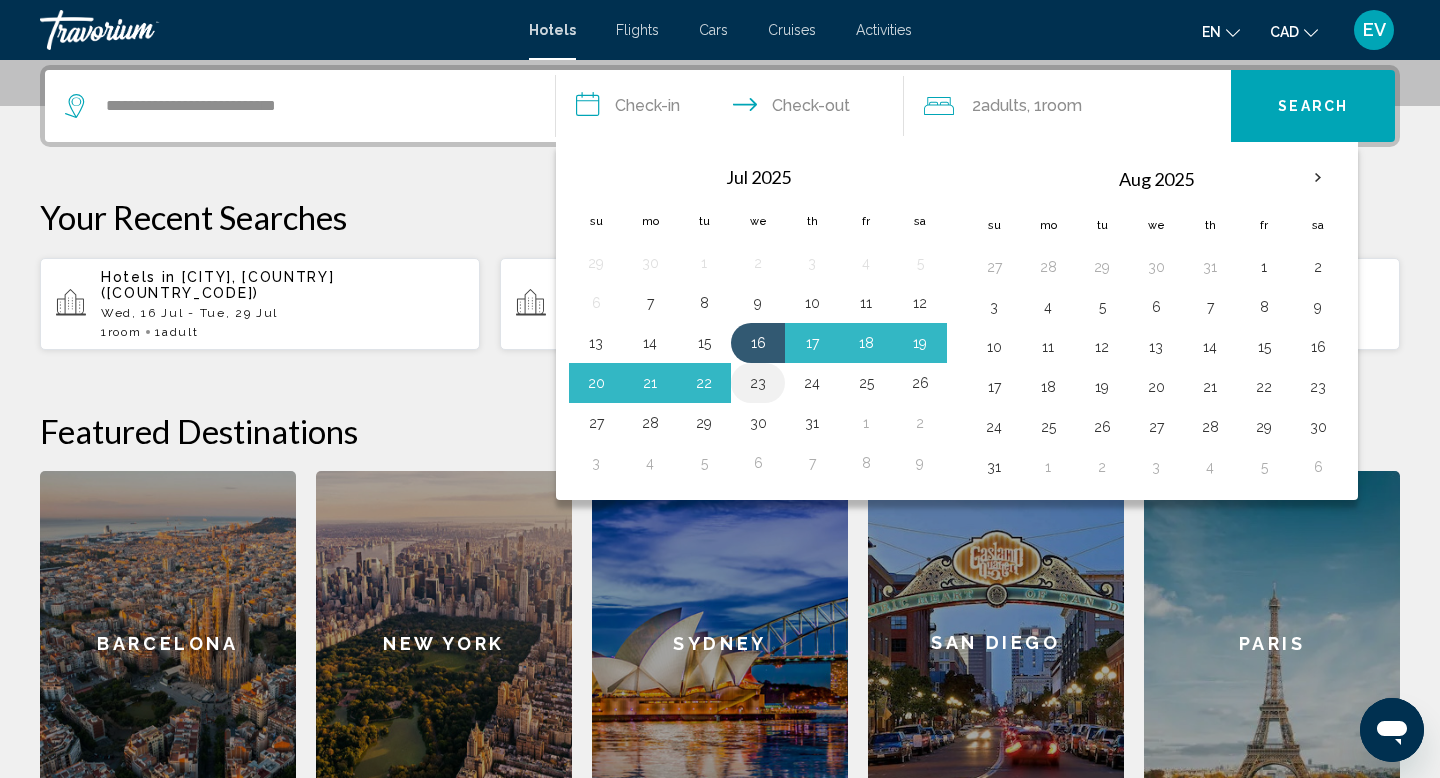 click on "23" at bounding box center [758, 383] 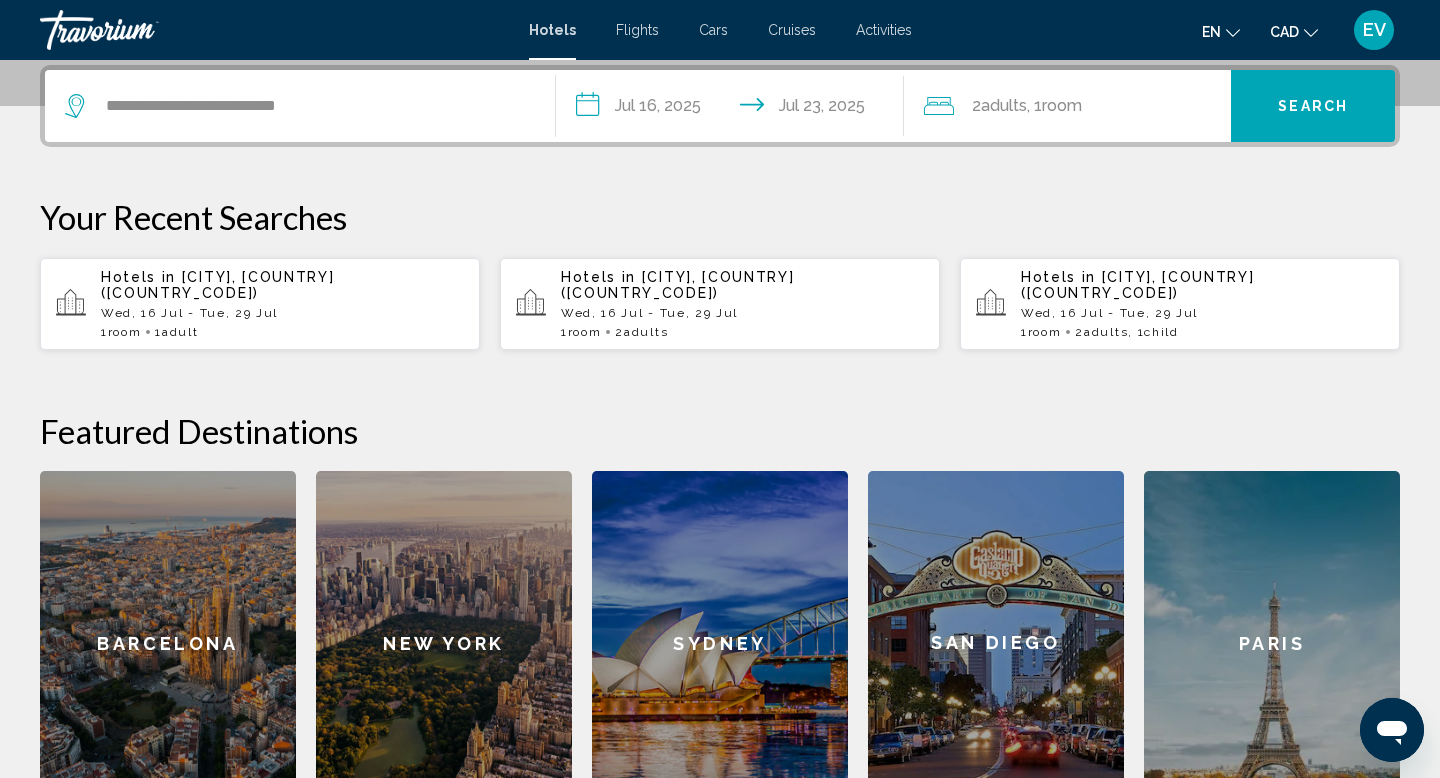 click on "2  Adult Adults , 1  Room rooms" at bounding box center [1078, 106] 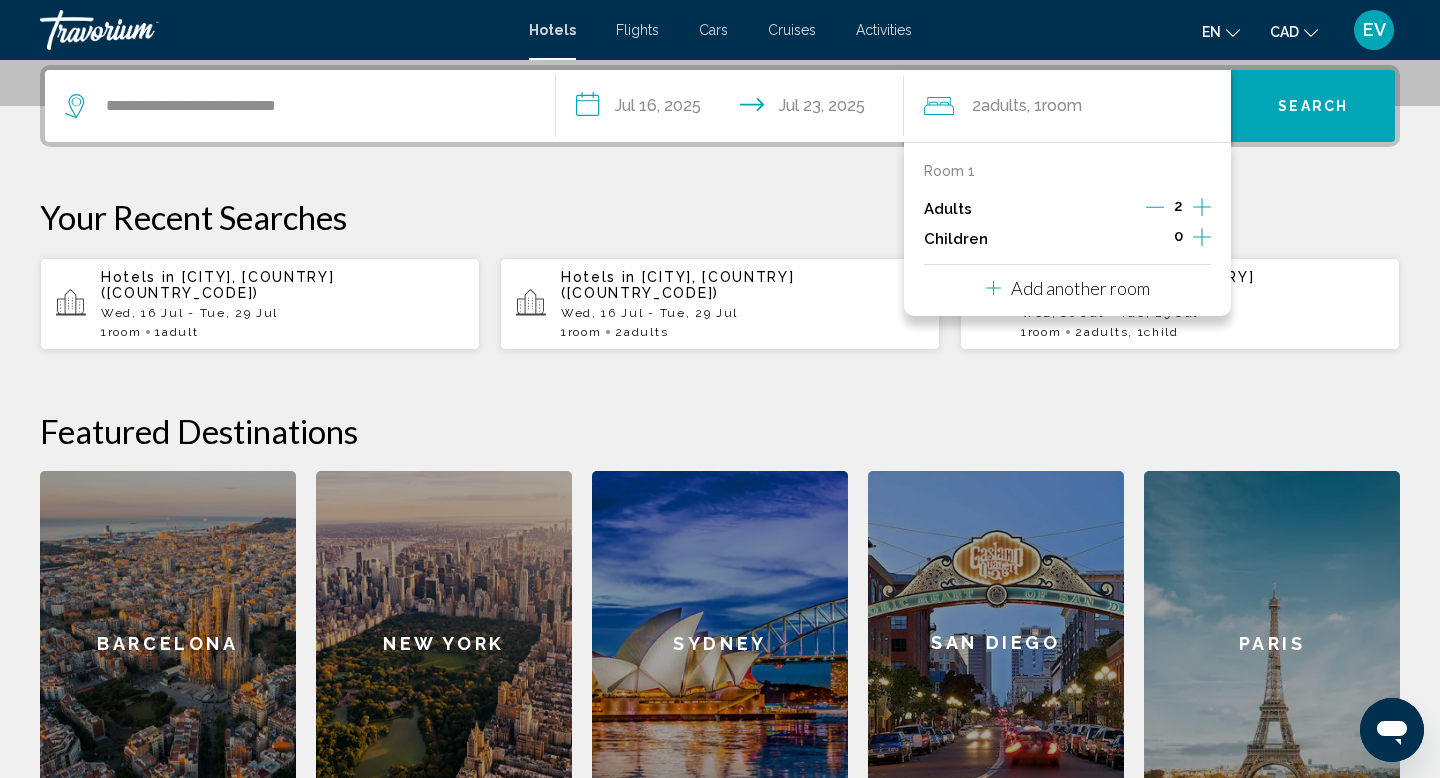 click at bounding box center [1202, 207] 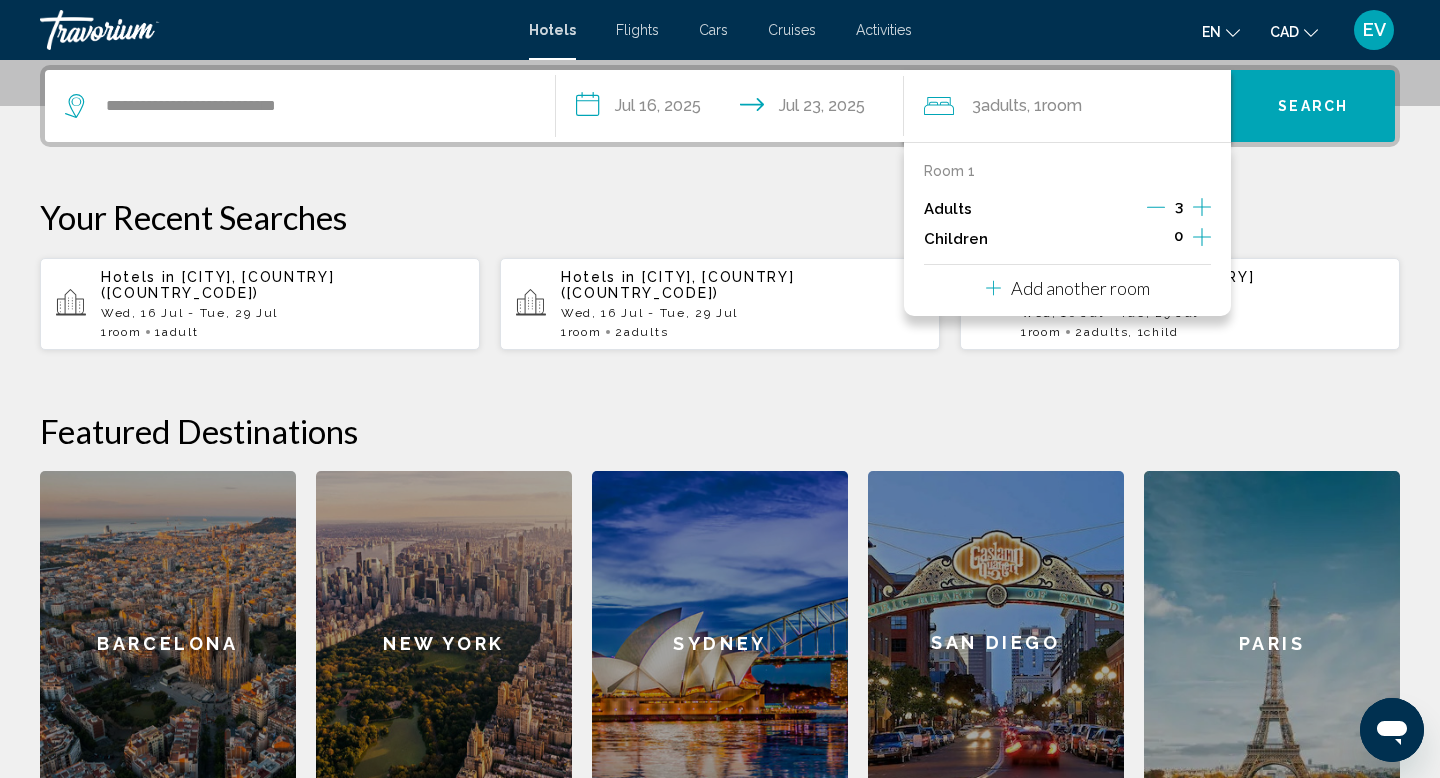 click on "Search" at bounding box center (1313, 106) 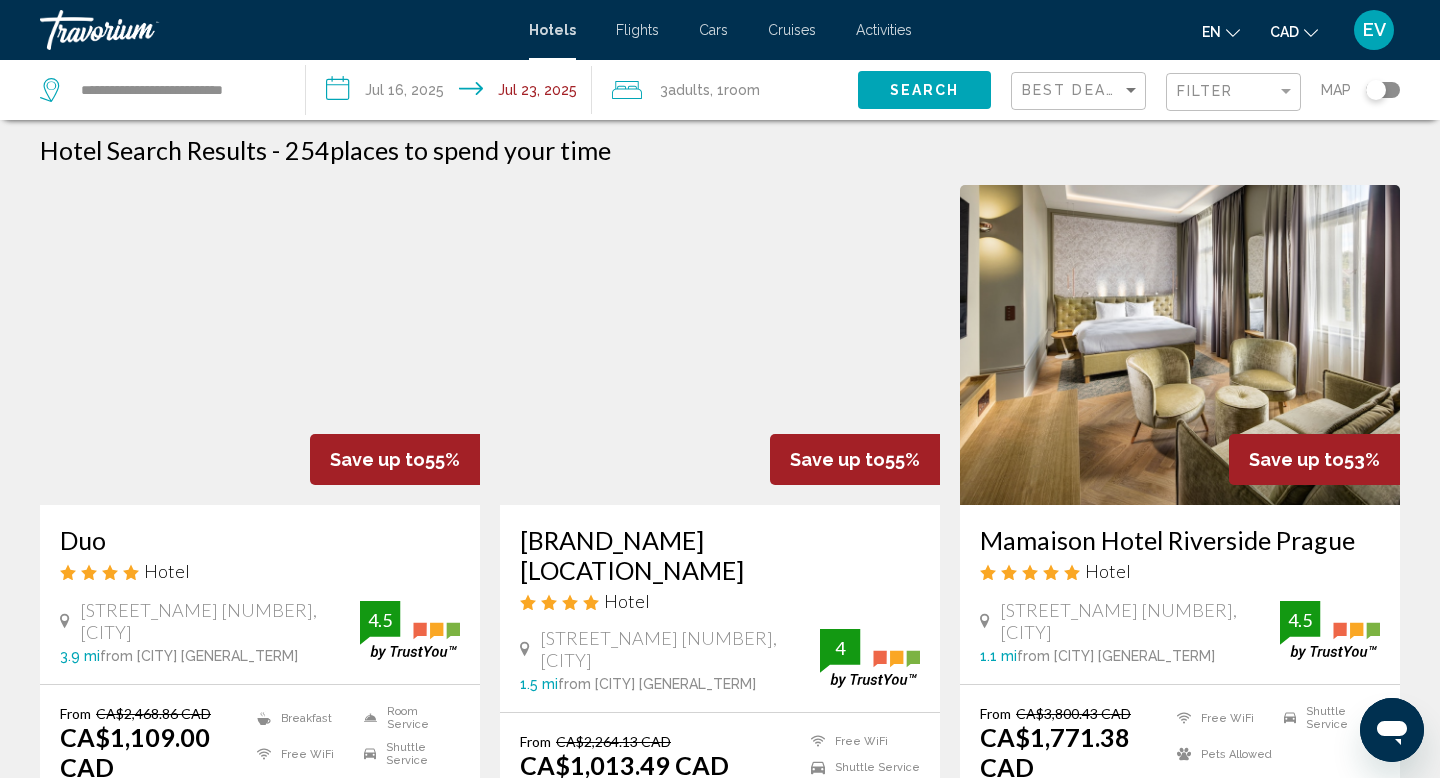 scroll, scrollTop: 0, scrollLeft: 0, axis: both 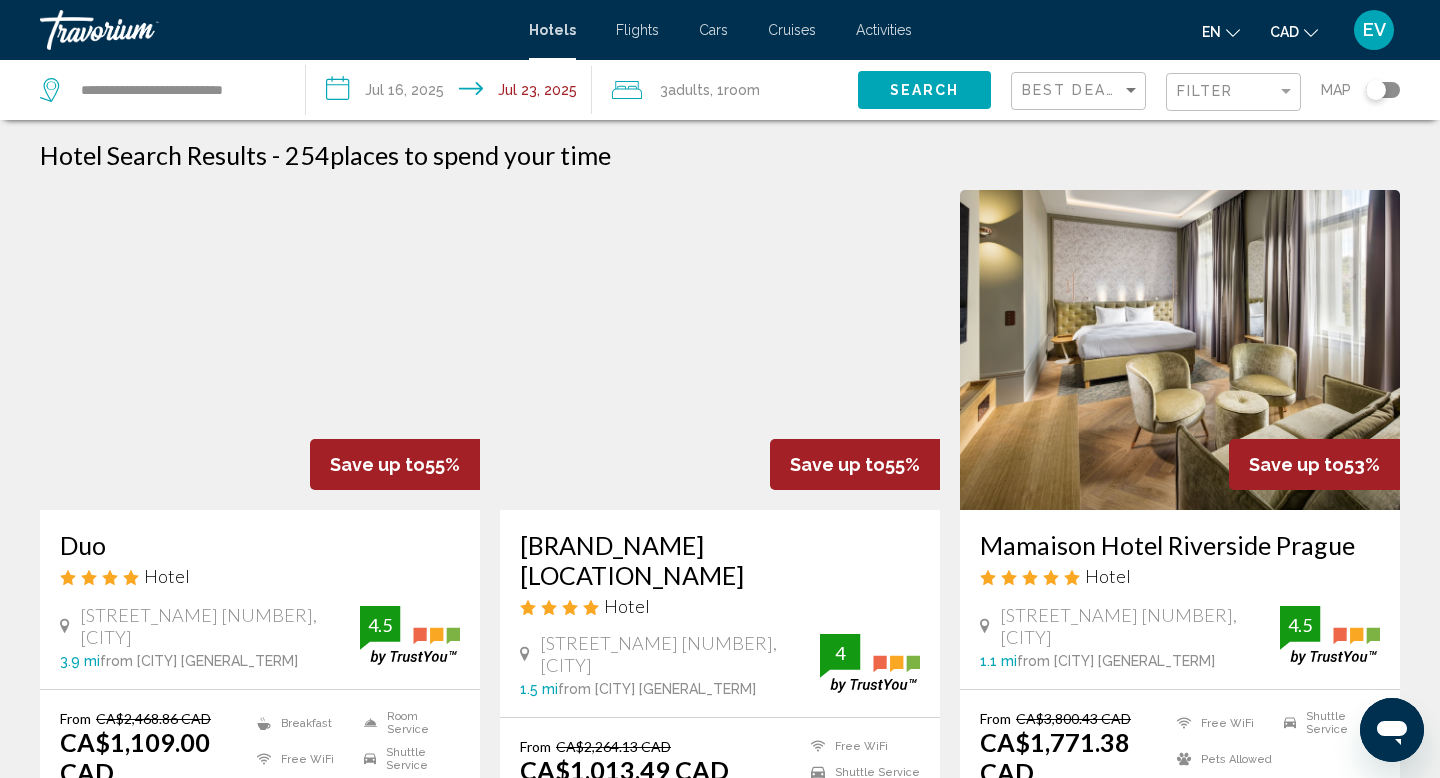 click on ", 1  Room rooms" at bounding box center (735, 90) 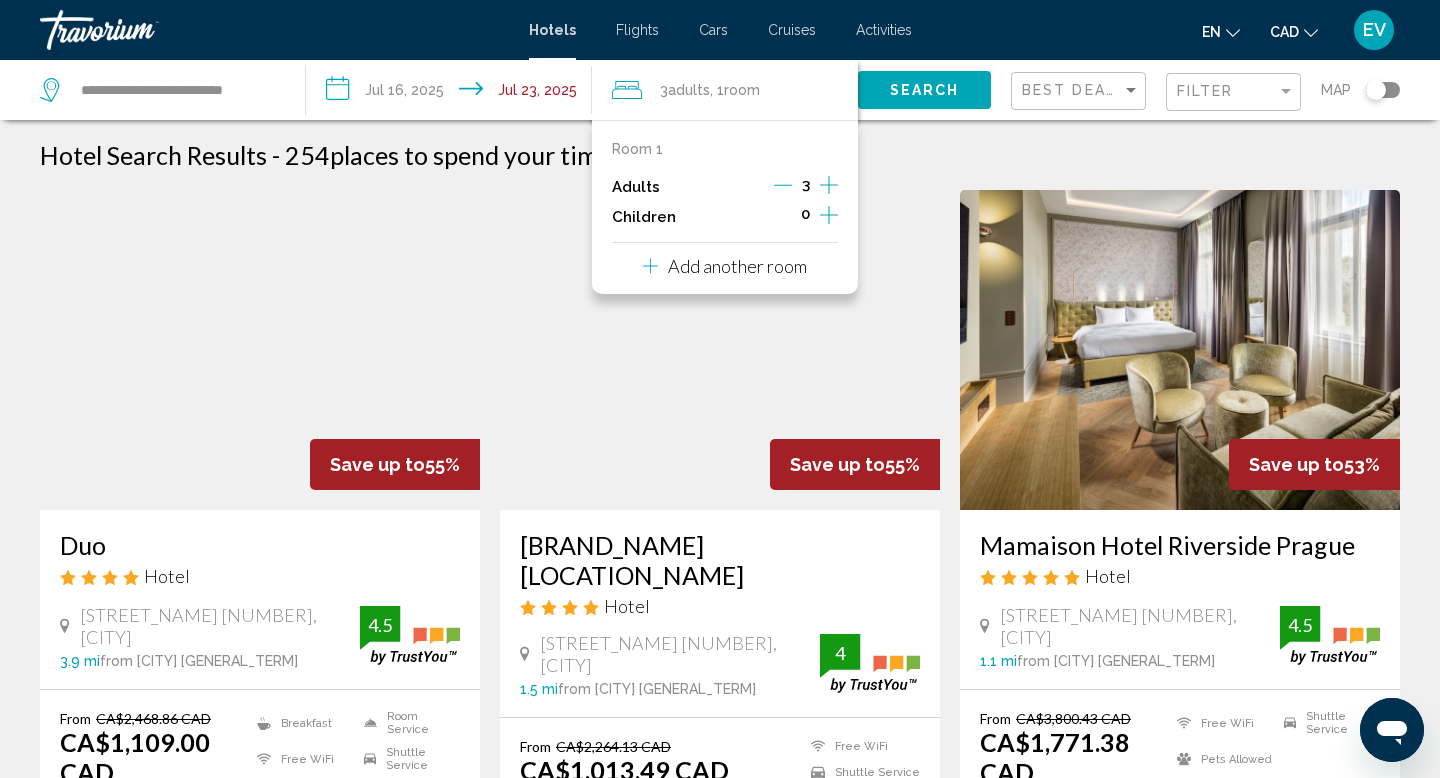 click at bounding box center (783, 185) 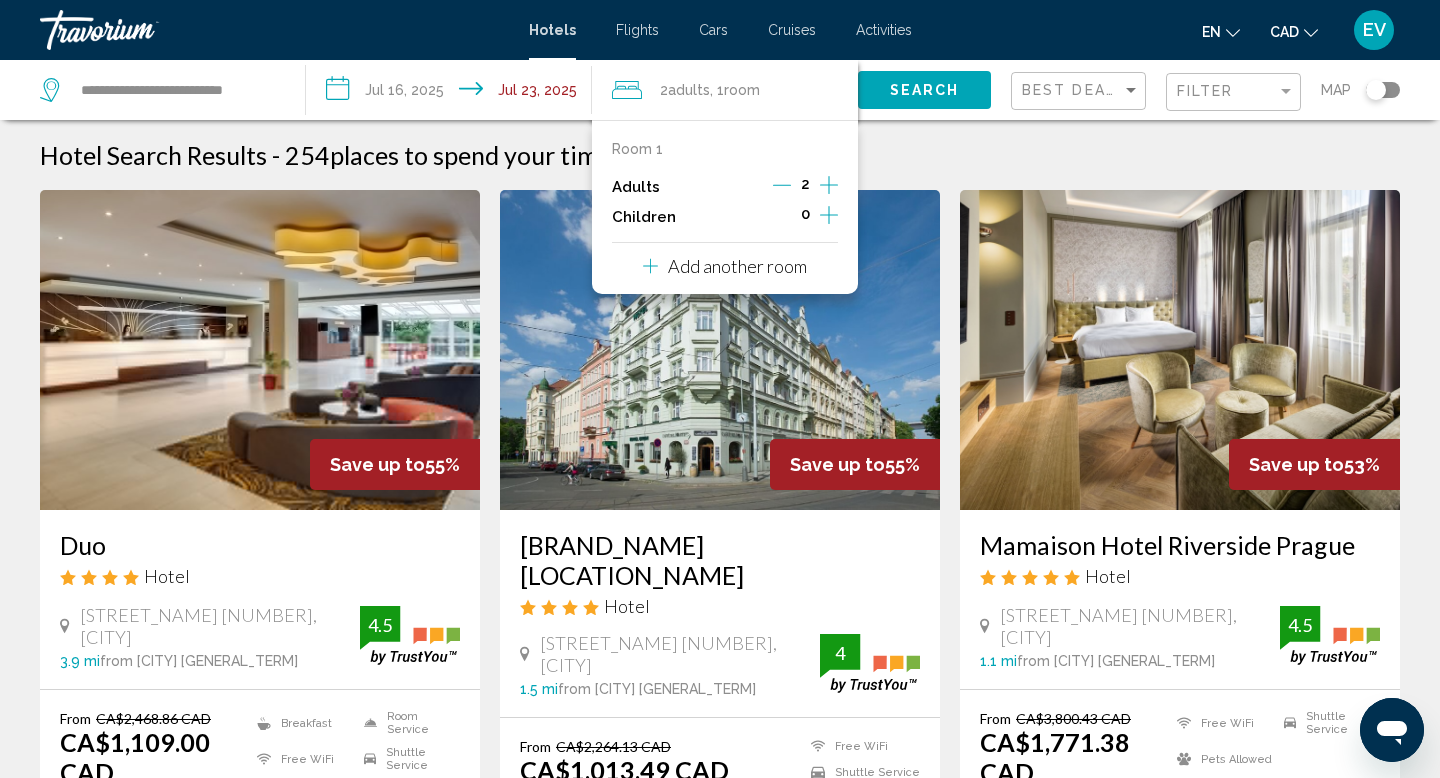 click on "Search" at bounding box center (925, 91) 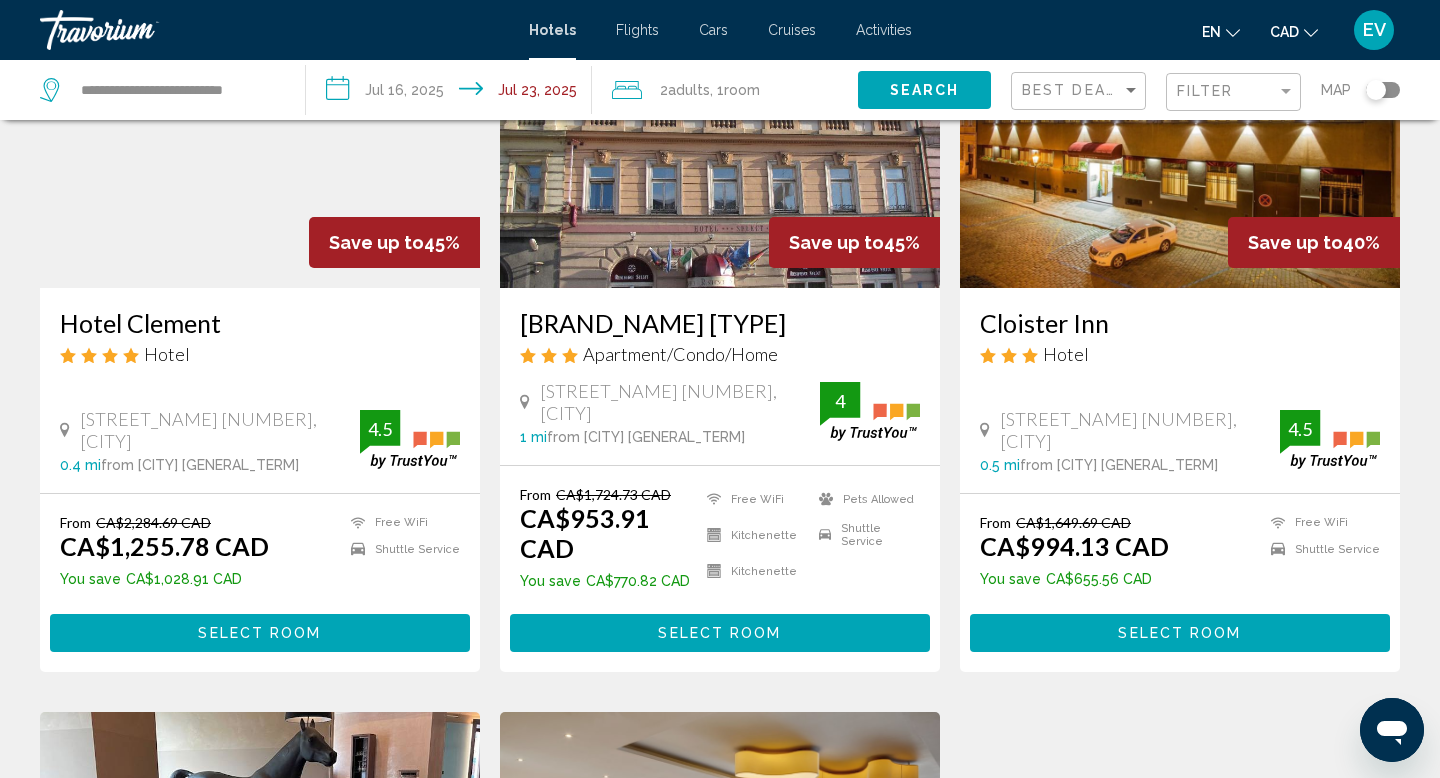 scroll, scrollTop: 928, scrollLeft: 0, axis: vertical 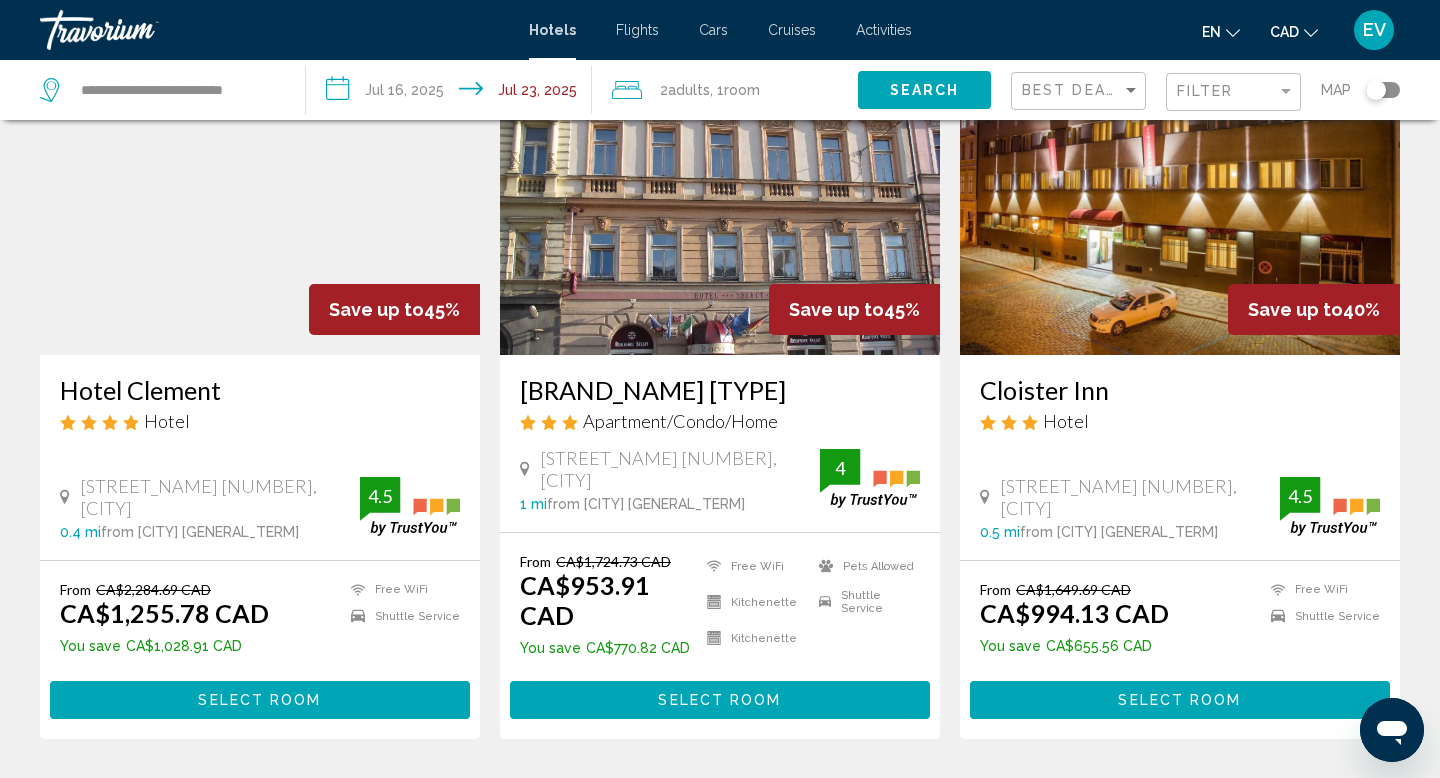 click on "Filter" at bounding box center [1236, 92] 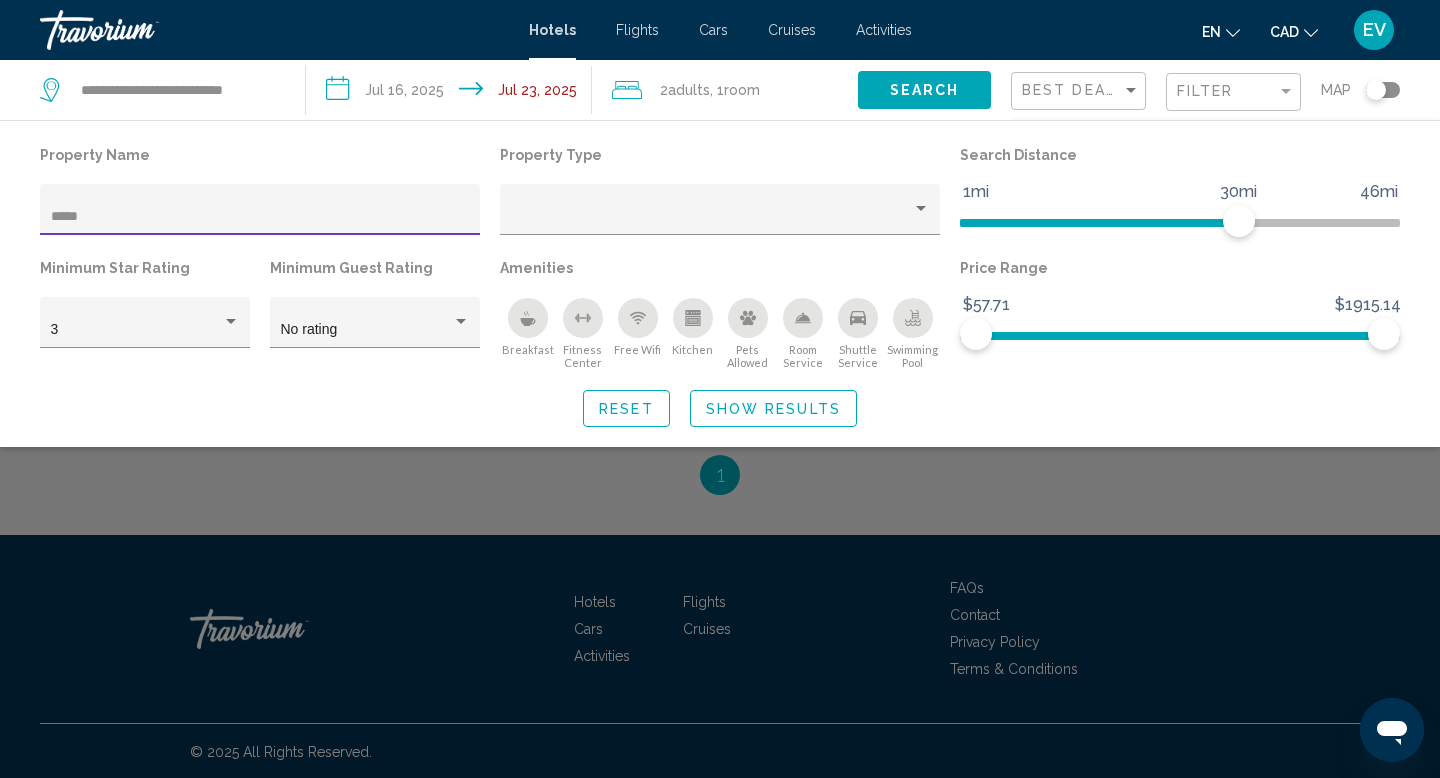 click on "Show Results" at bounding box center [773, 409] 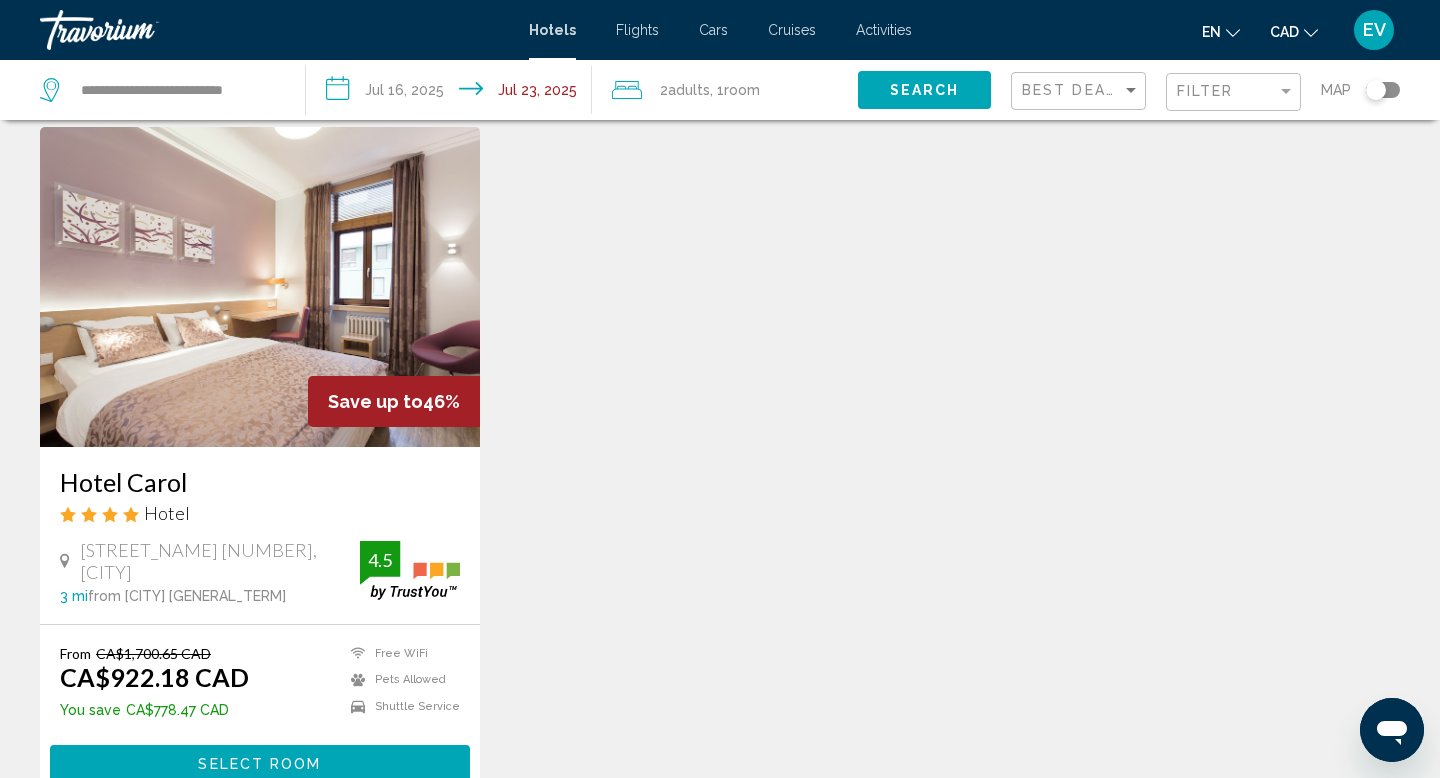 scroll, scrollTop: 62, scrollLeft: 0, axis: vertical 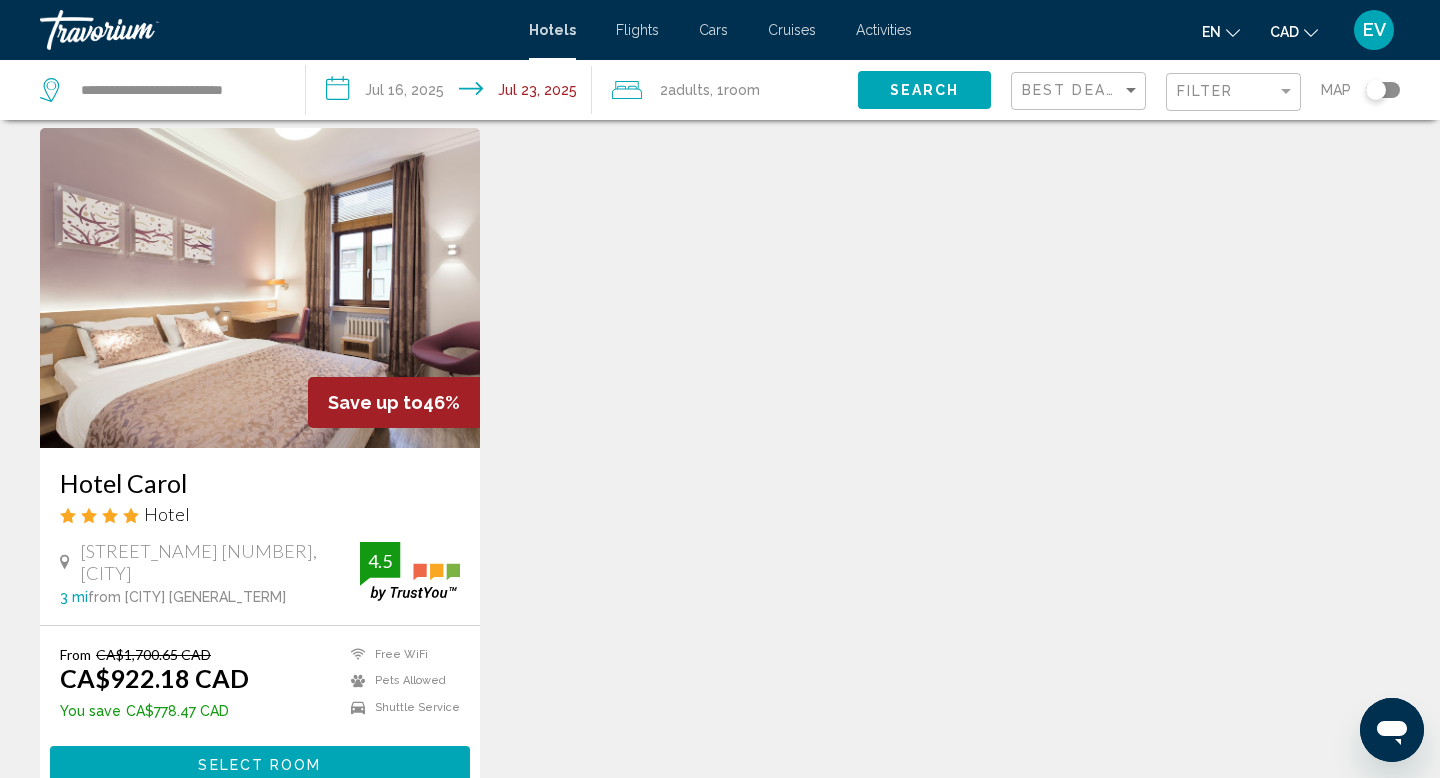 click on "Filter" at bounding box center (1236, 92) 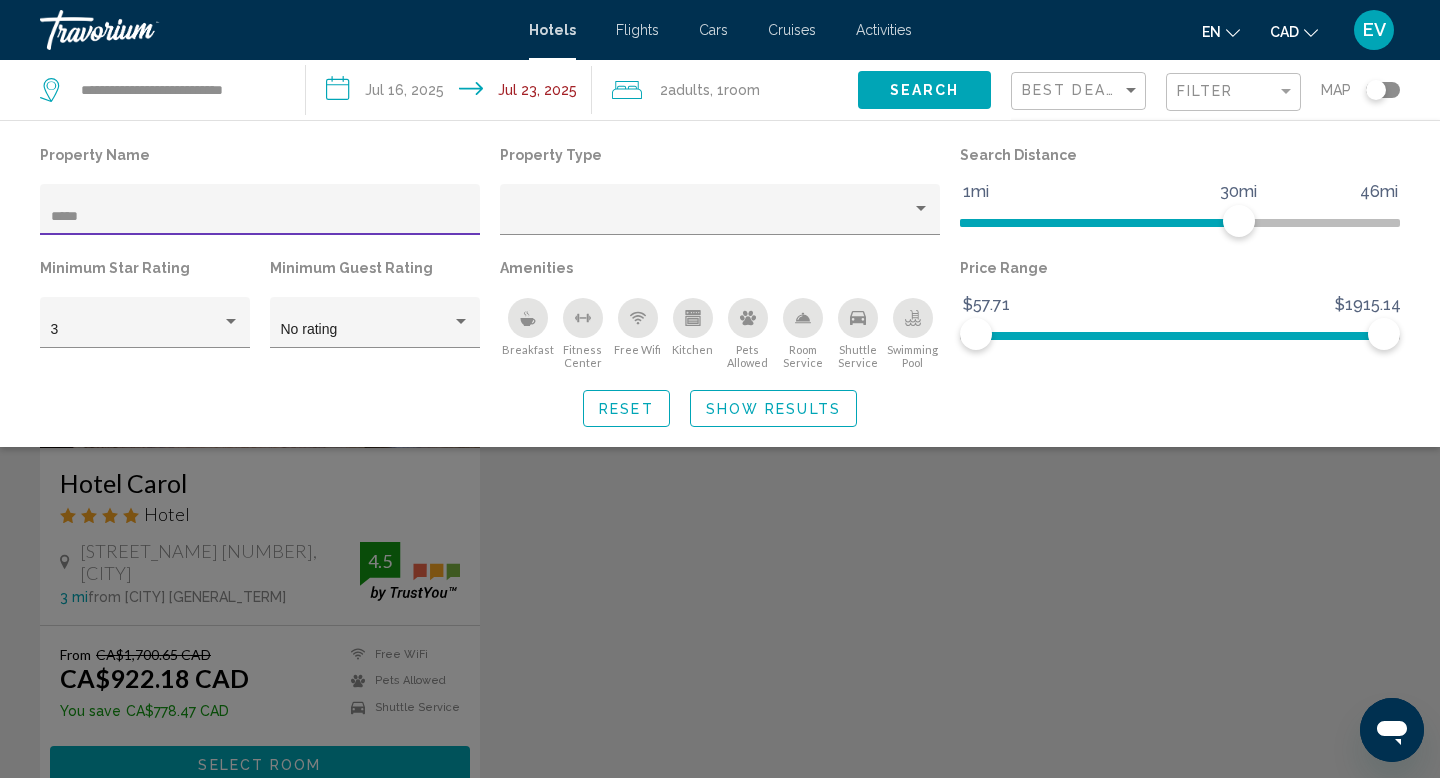 click on "*****" at bounding box center (260, 215) 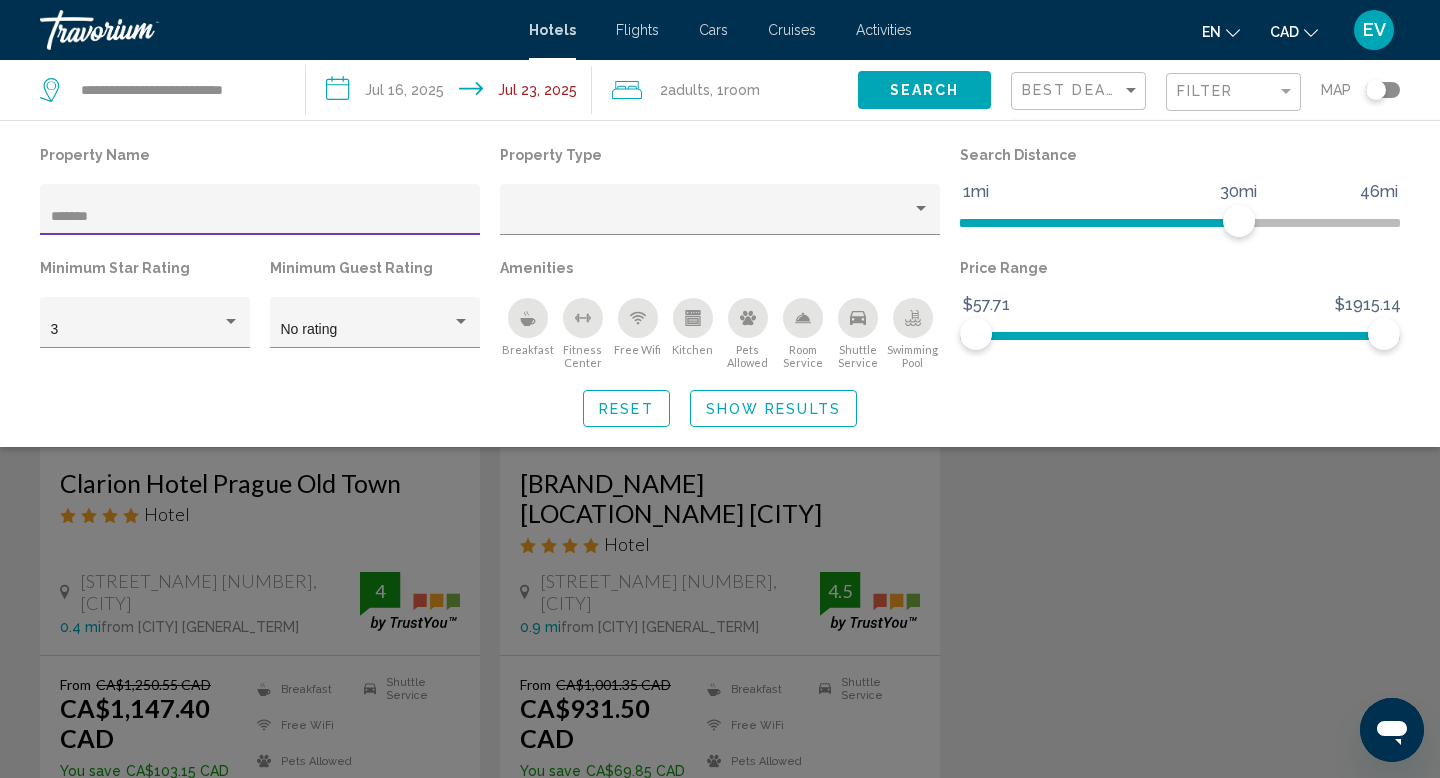 click on "Show Results" at bounding box center (773, 408) 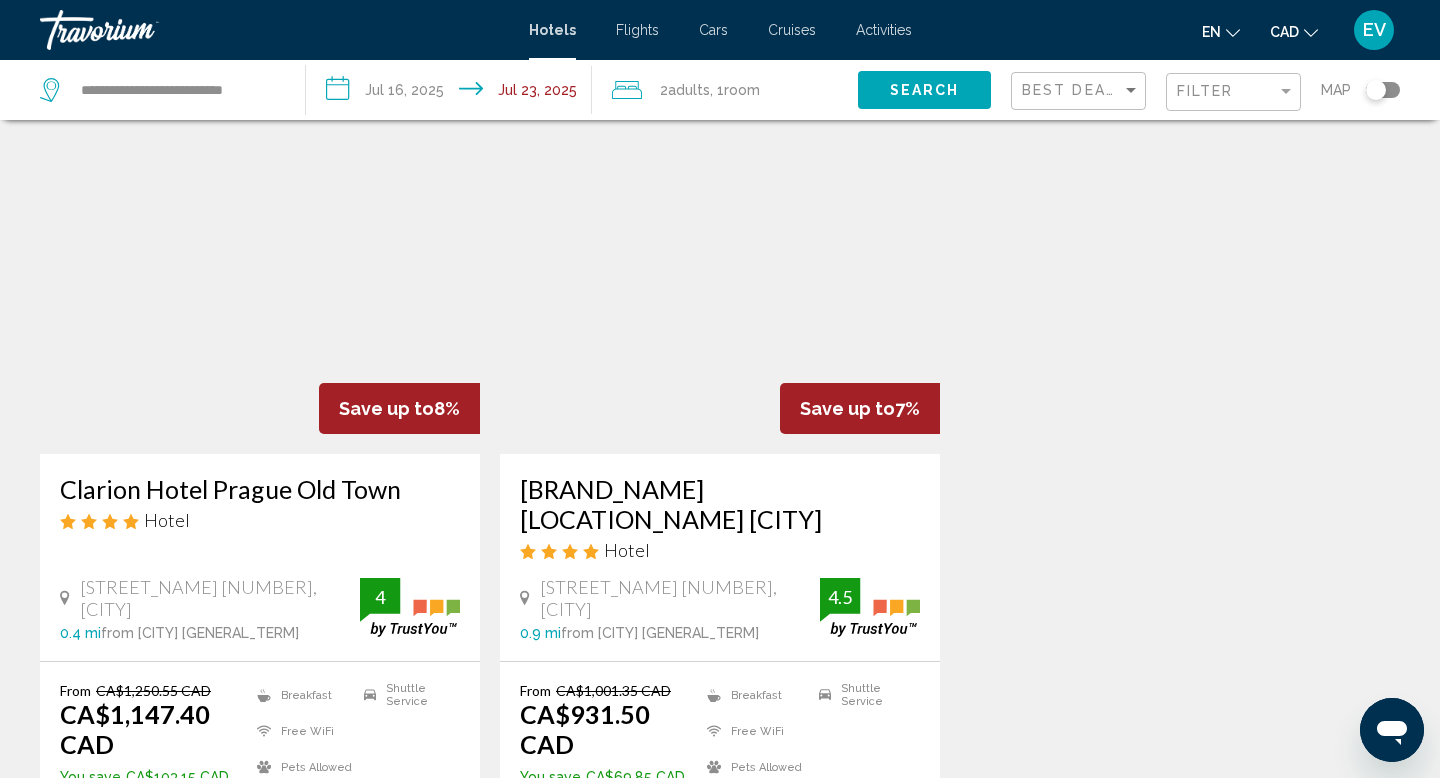 scroll, scrollTop: 55, scrollLeft: 0, axis: vertical 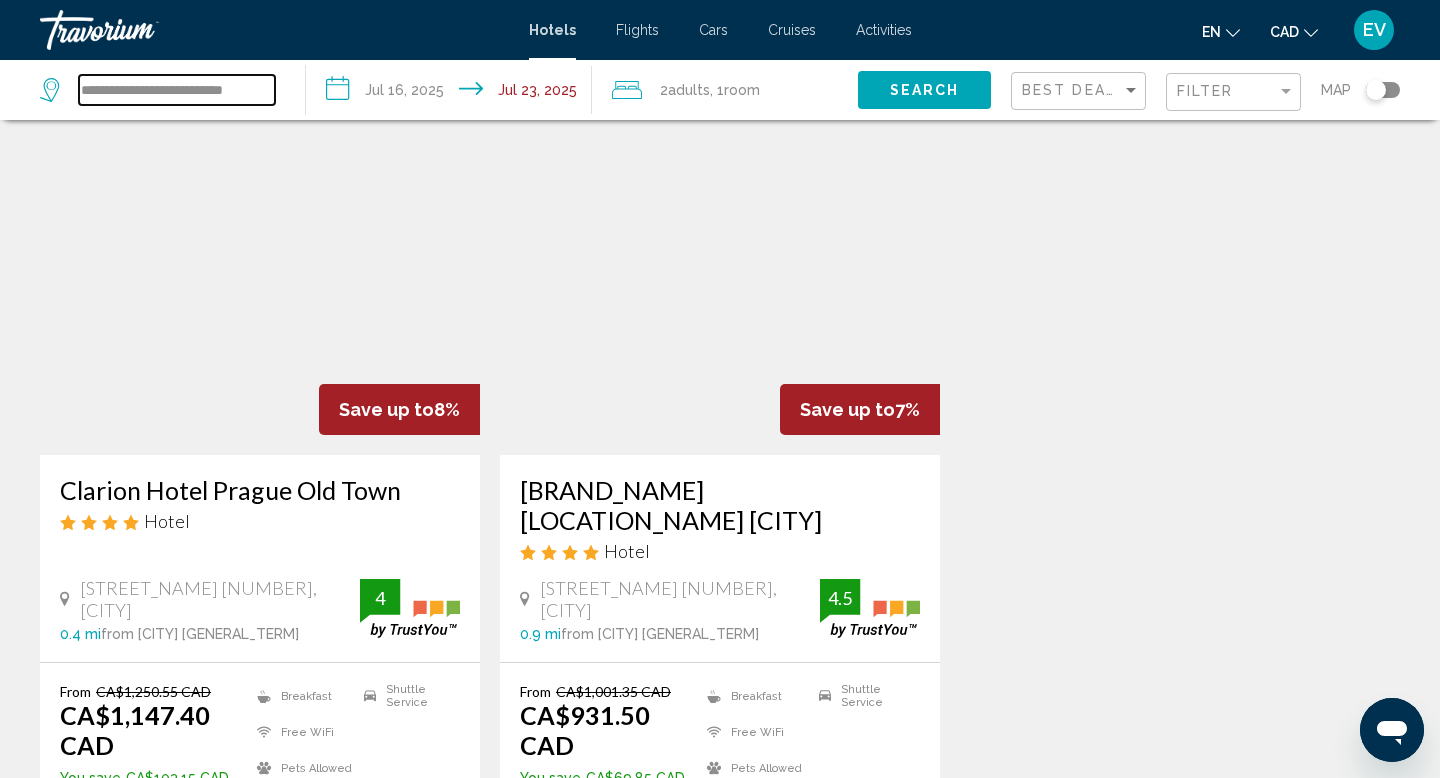 click on "**********" at bounding box center [177, 90] 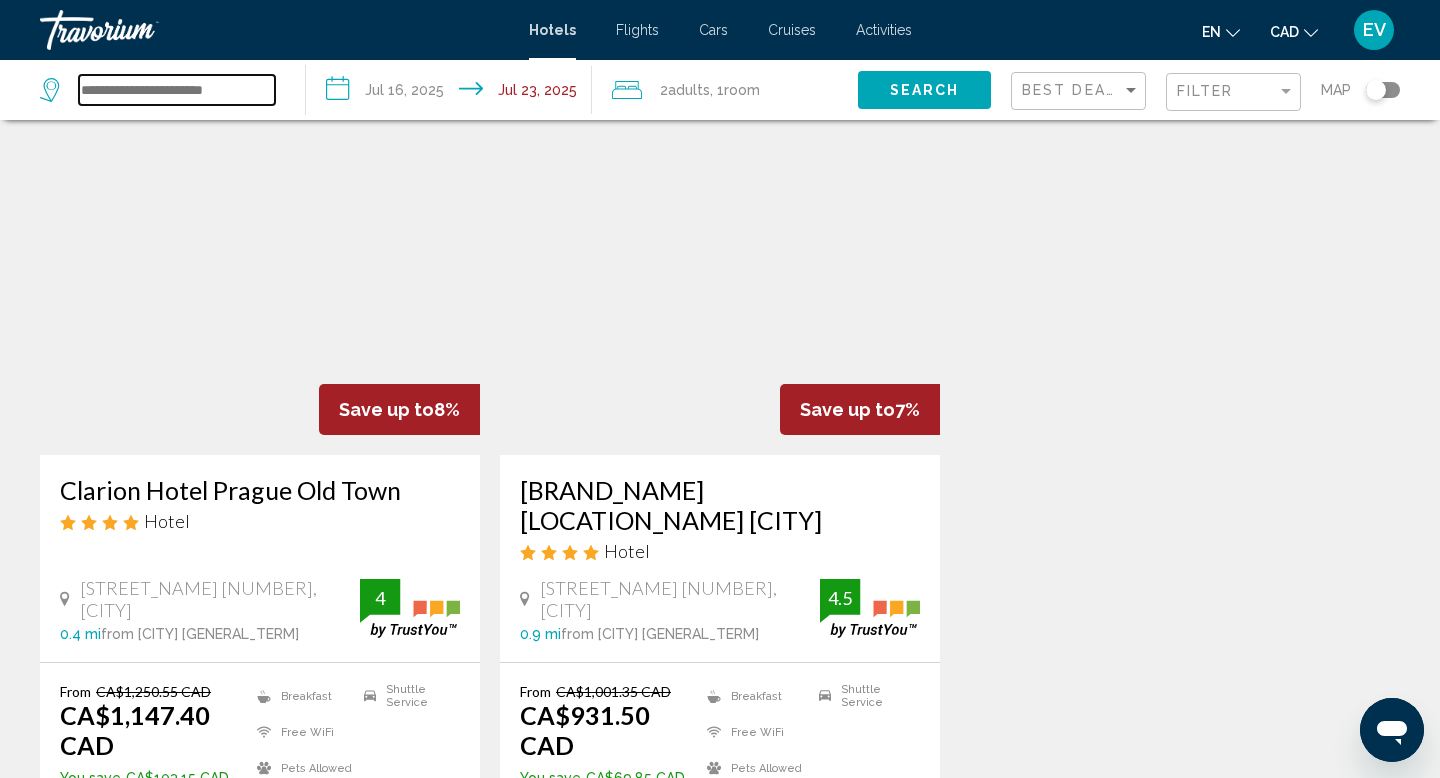 paste on "*********" 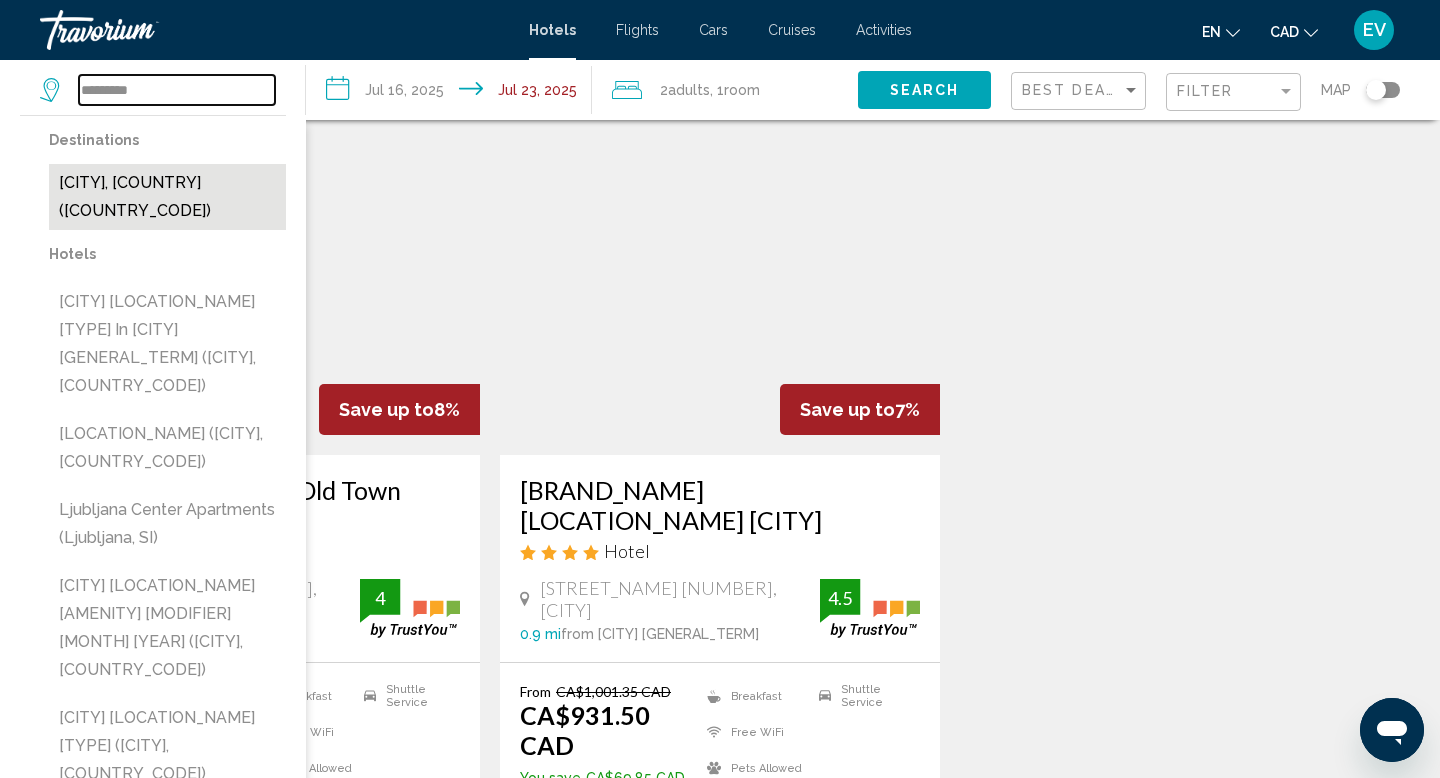 type on "*********" 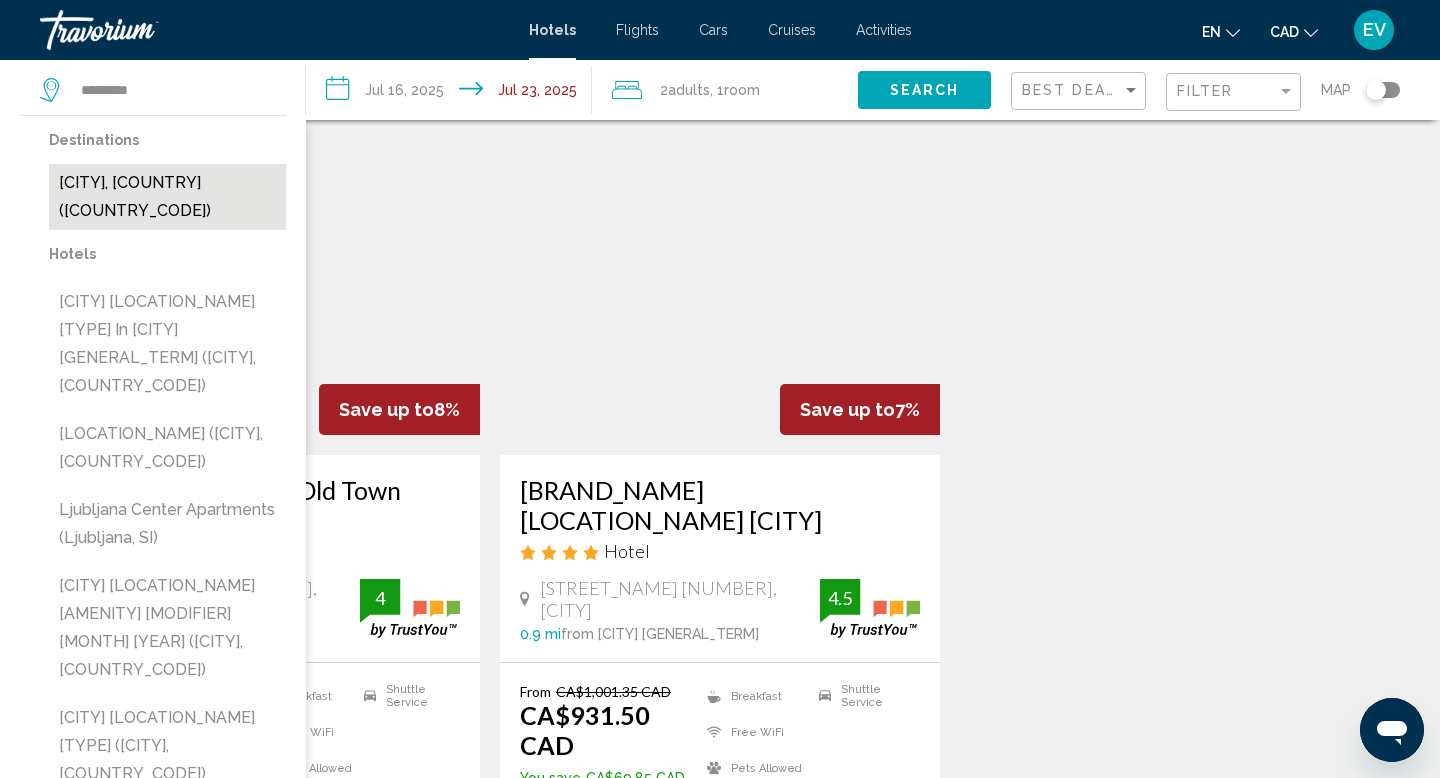 click on "[CITY], [COUNTRY] ([COUNTRY_CODE])" at bounding box center [167, 197] 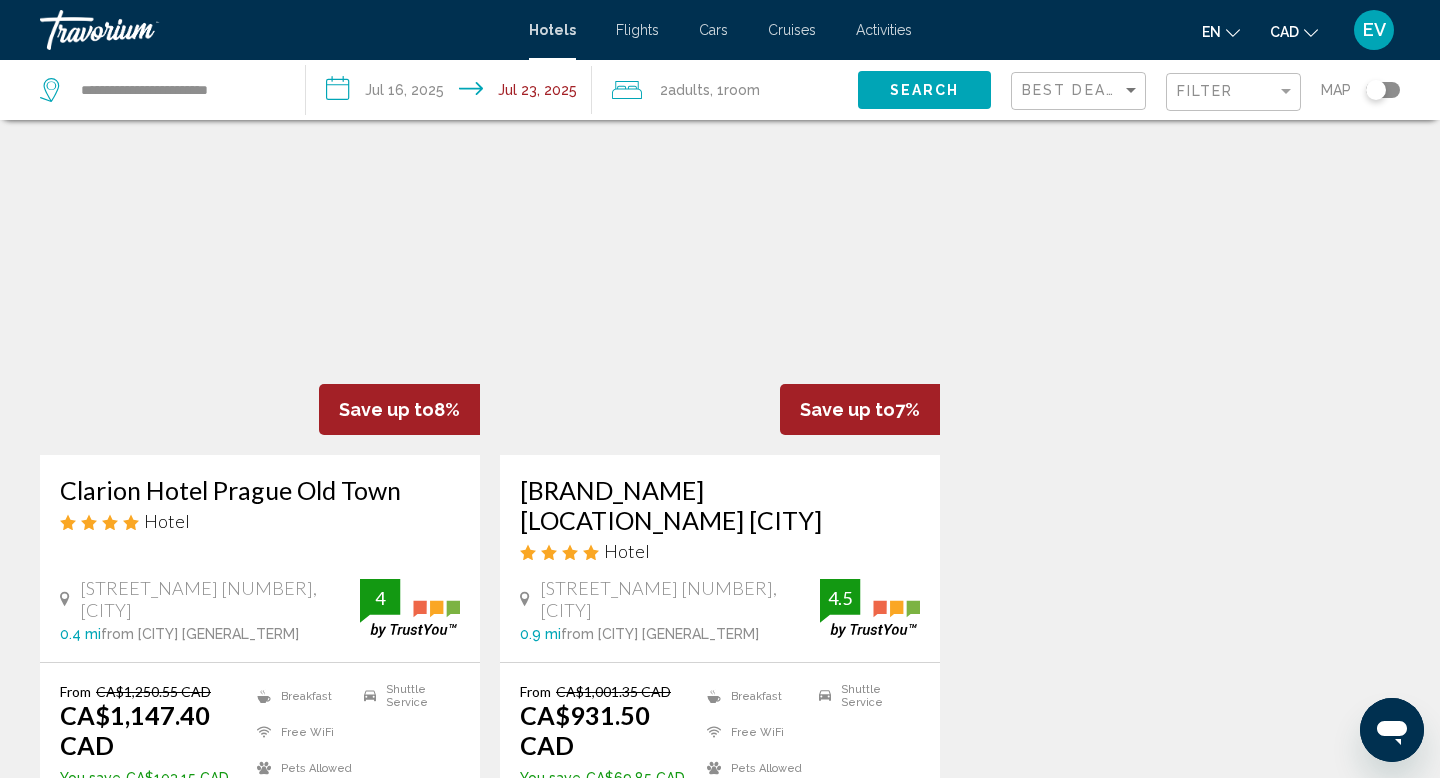 click on "**********" at bounding box center [453, 93] 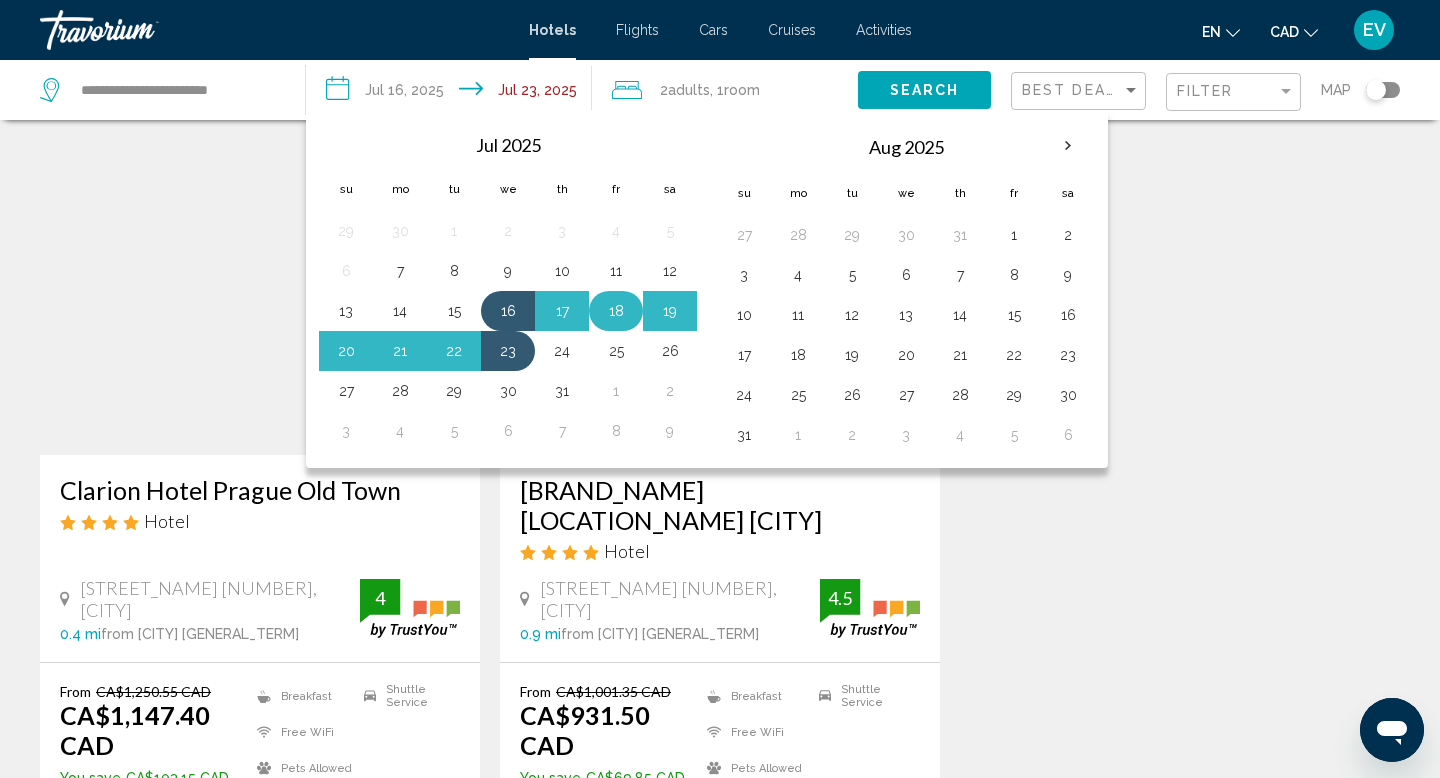 click on "18" at bounding box center [616, 311] 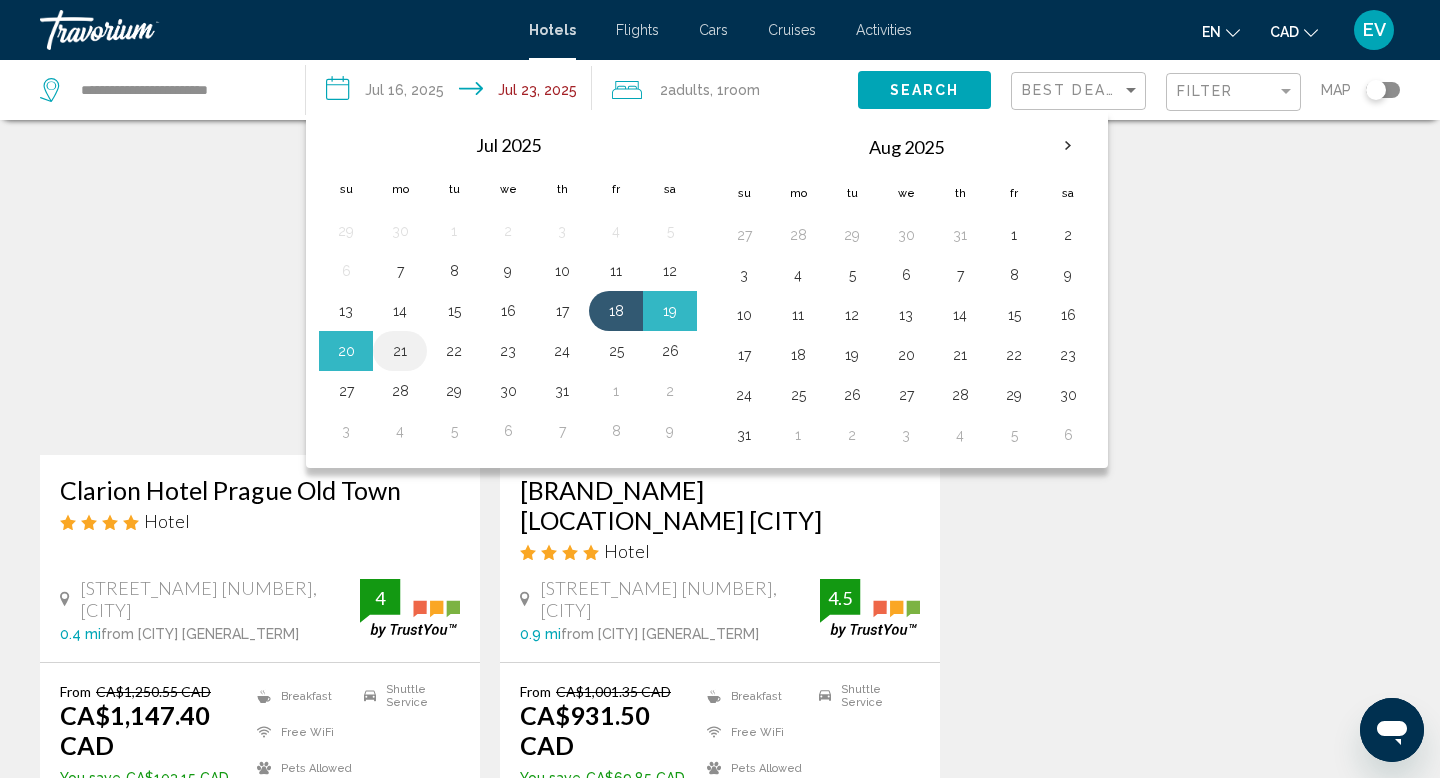 click on "21" at bounding box center [400, 351] 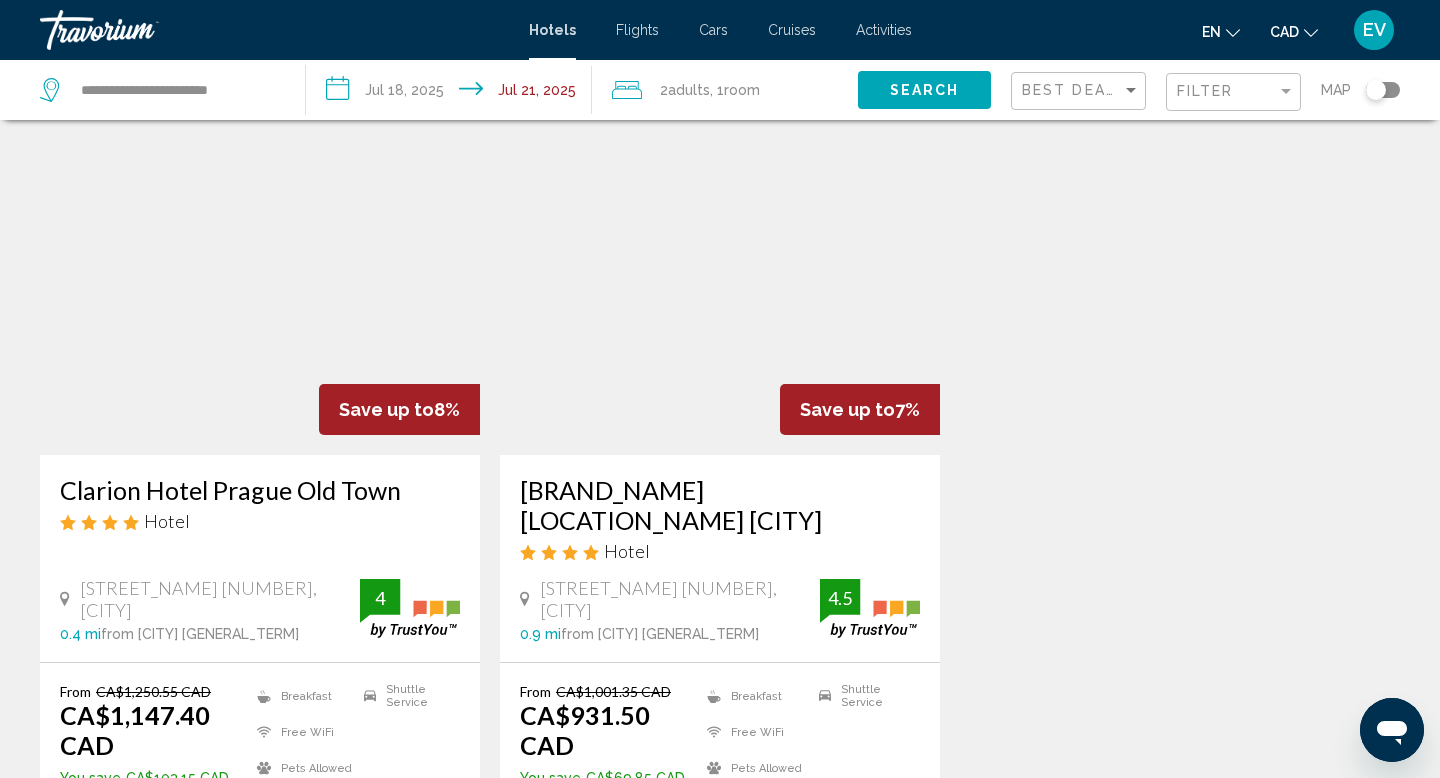 click on "Search" at bounding box center (924, 89) 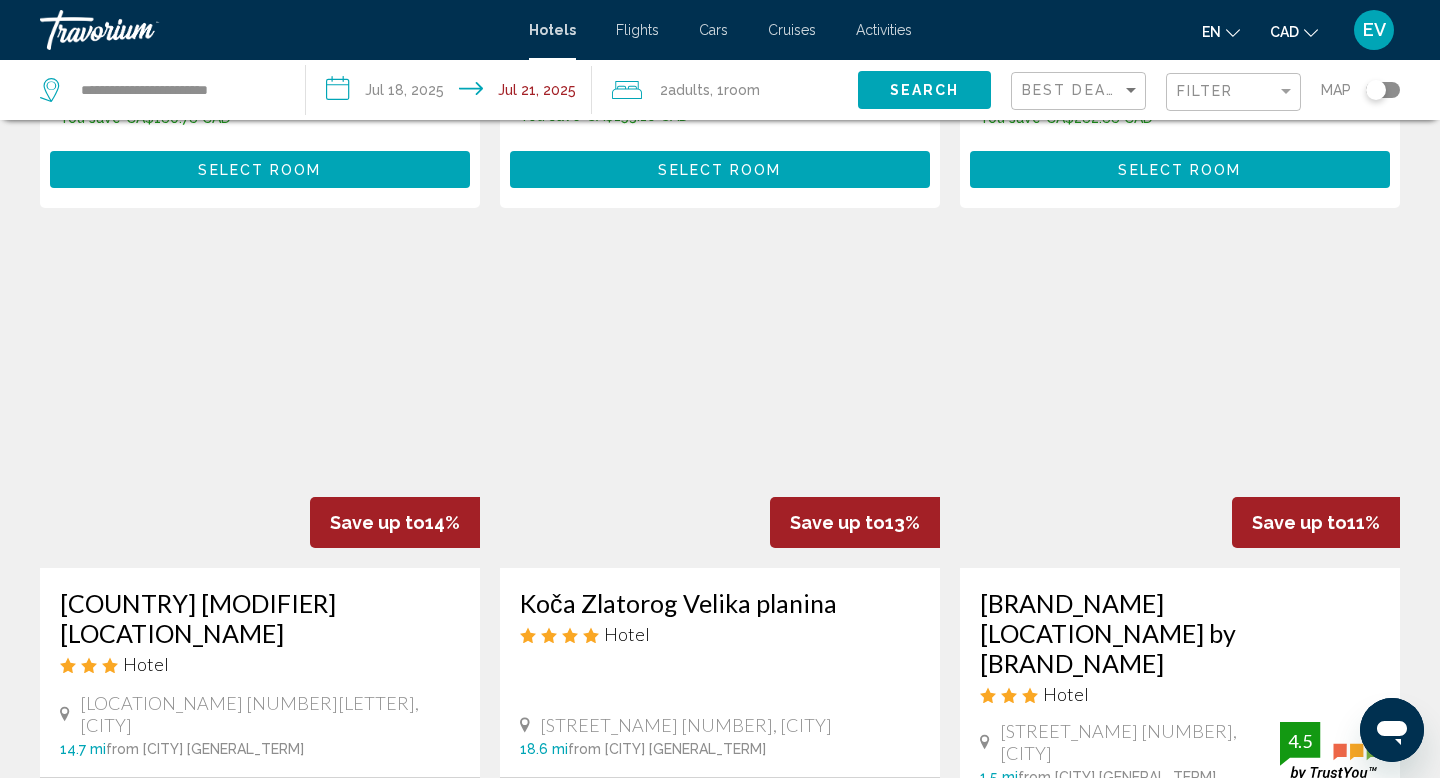 scroll, scrollTop: 2259, scrollLeft: 0, axis: vertical 